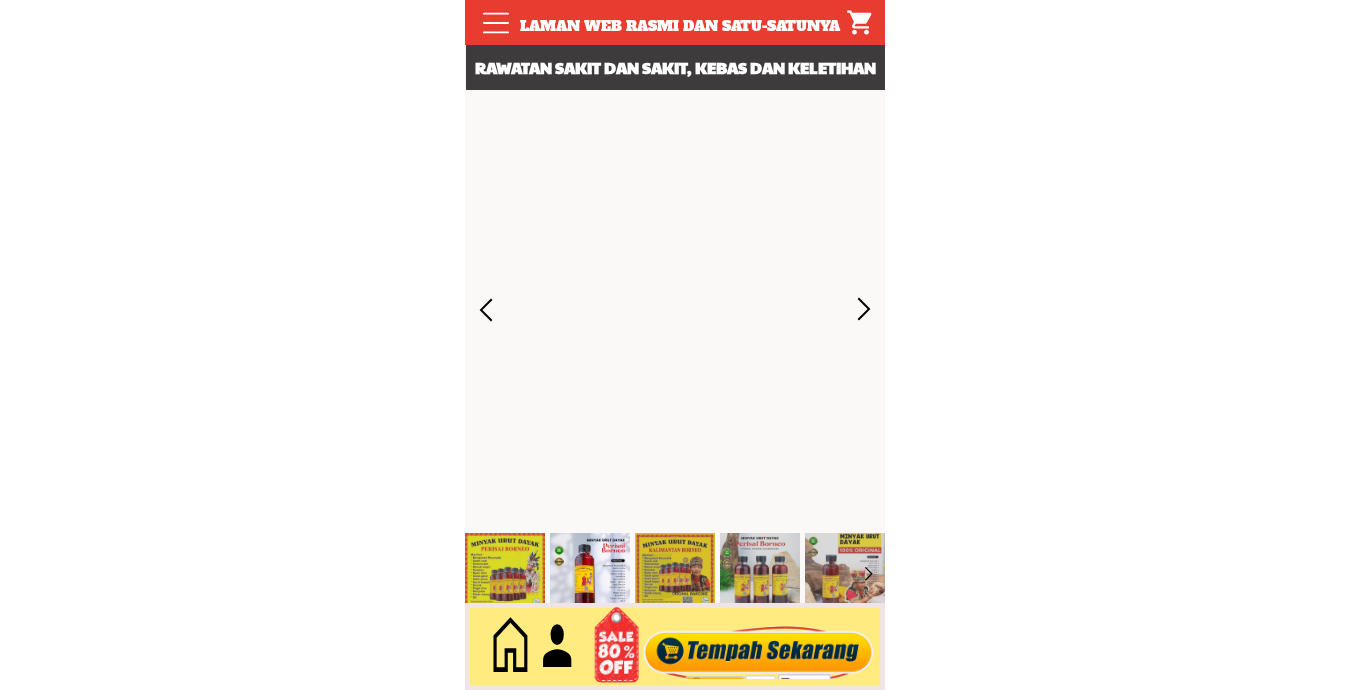 scroll, scrollTop: 0, scrollLeft: 0, axis: both 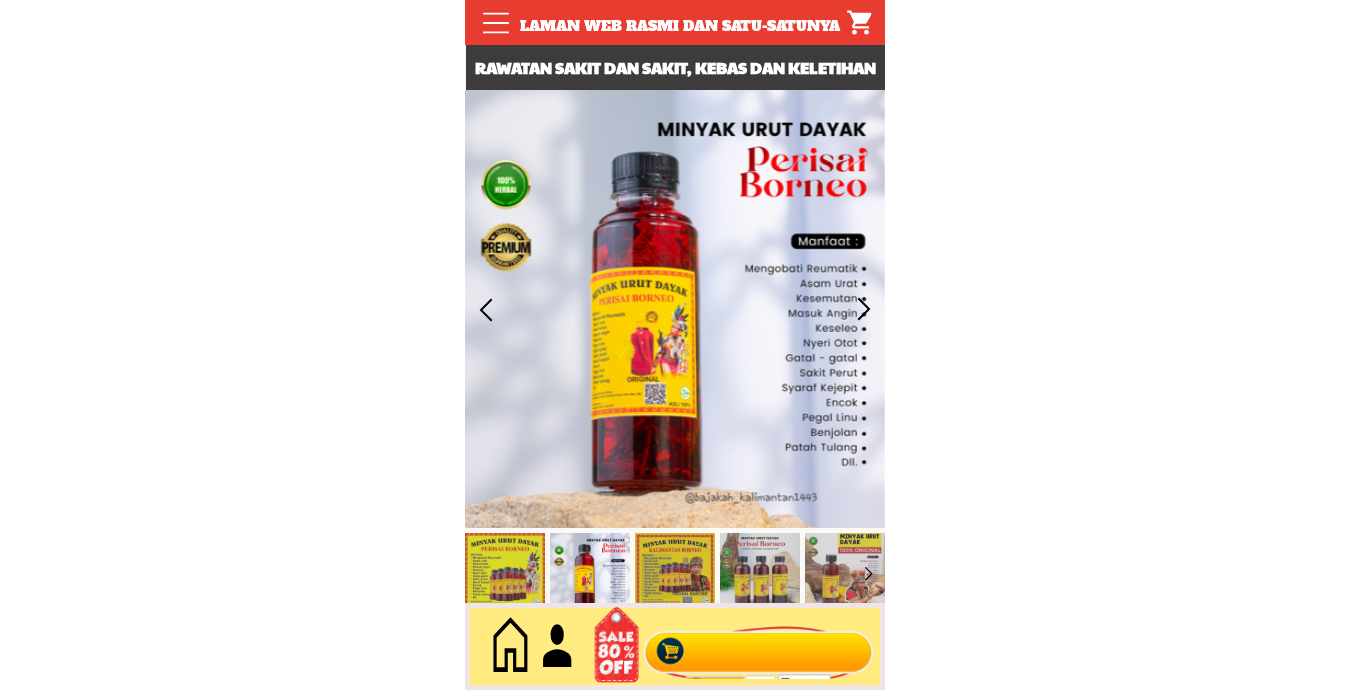 click at bounding box center (759, 647) 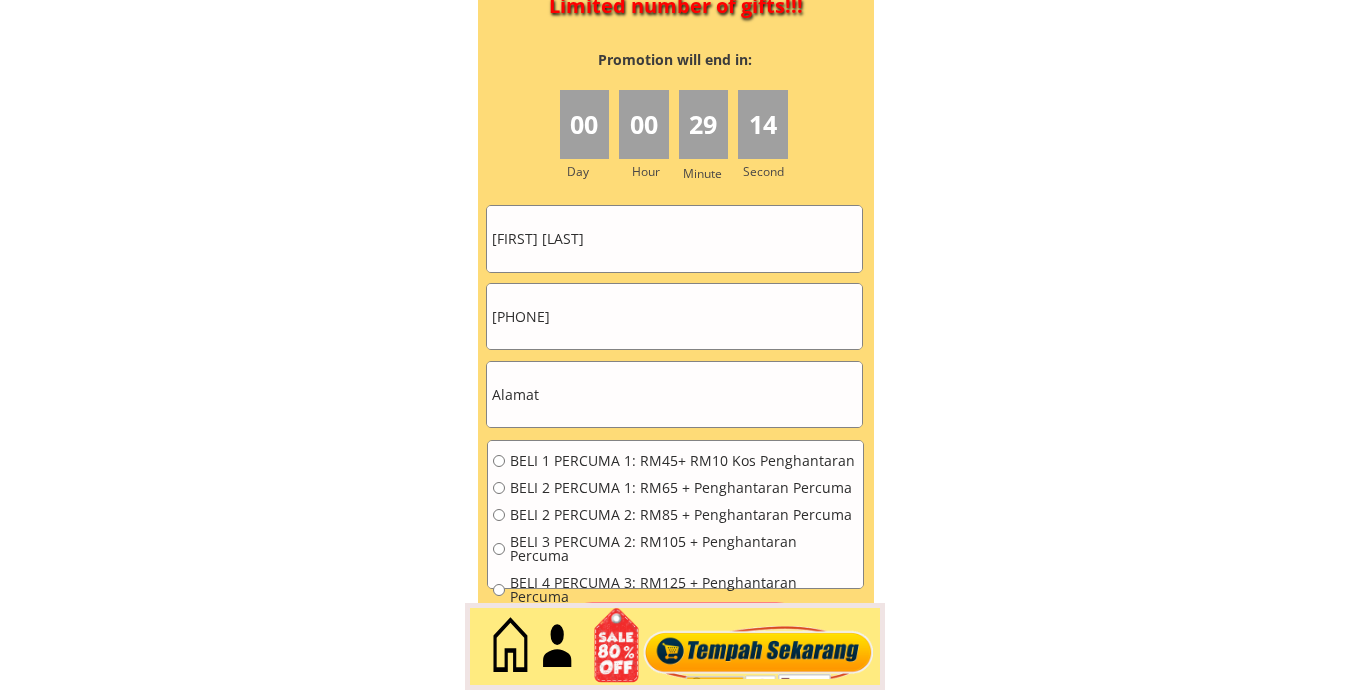 scroll, scrollTop: 9009, scrollLeft: 0, axis: vertical 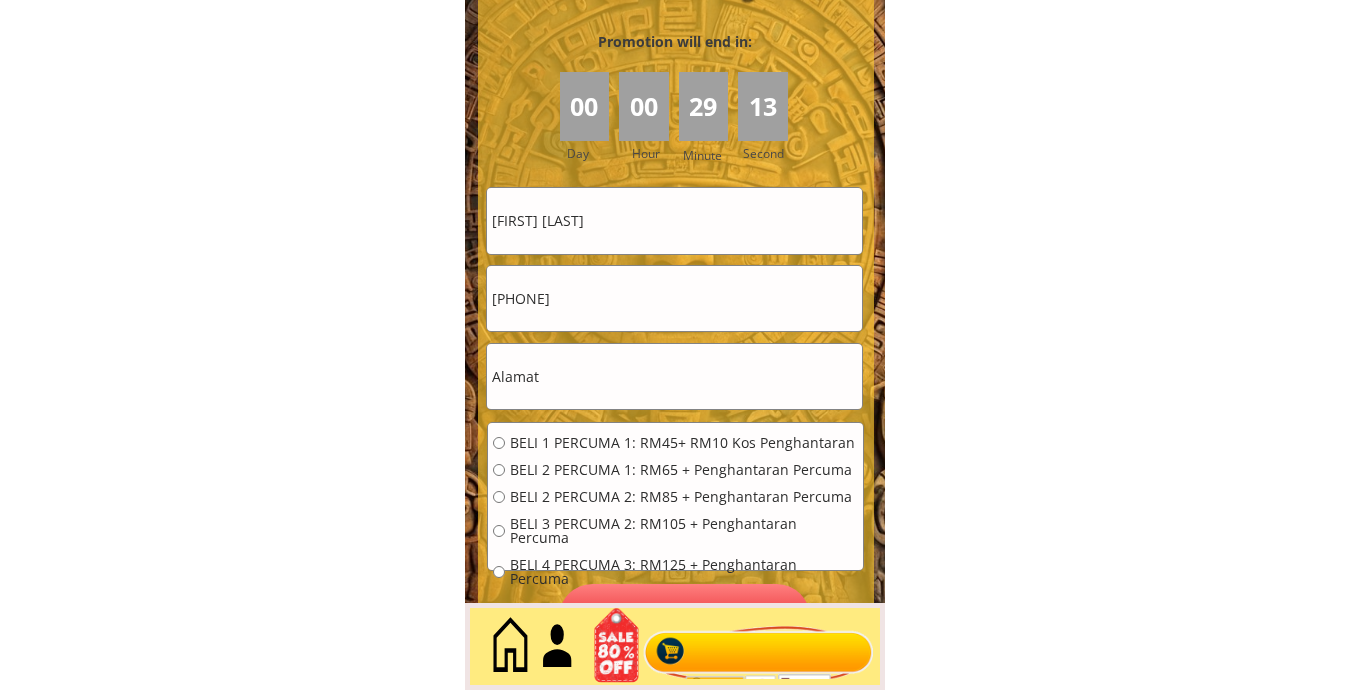 click on "HJH. NOOR MARIA ABU BAKAR" at bounding box center (674, 220) 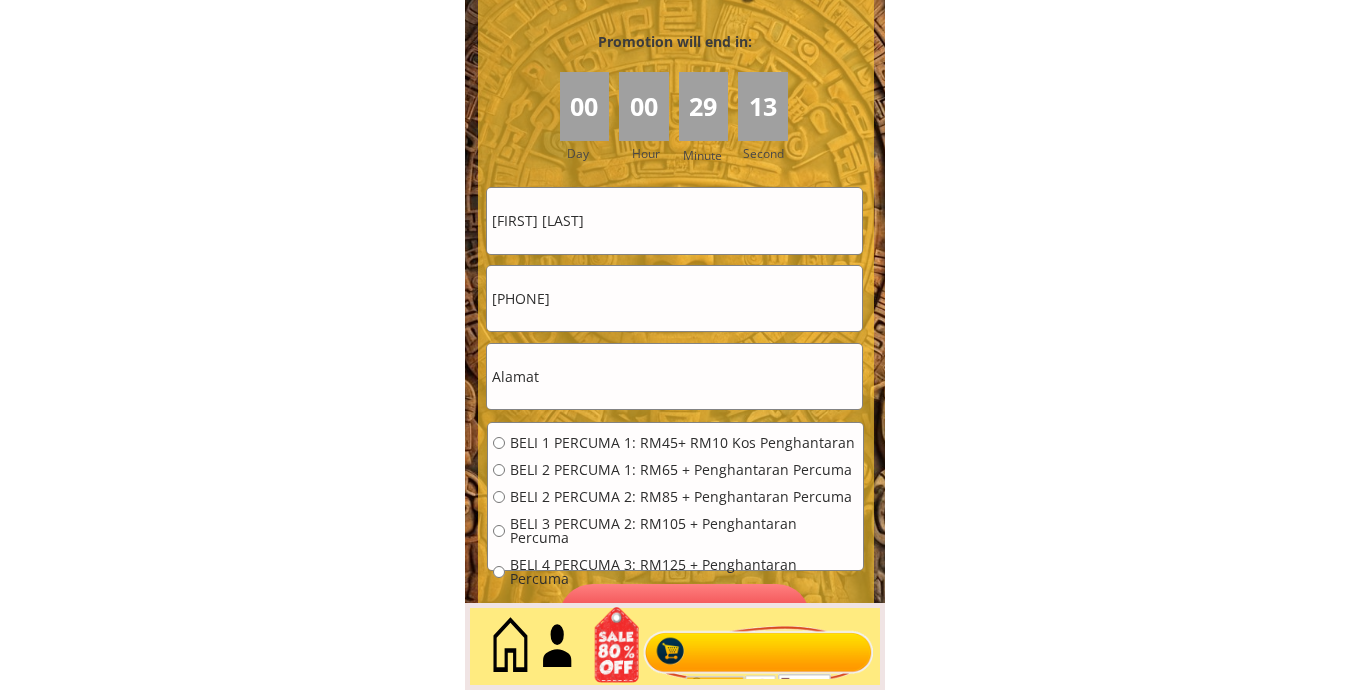 click on "HJH. NOOR MARIA ABU BAKAR" at bounding box center [674, 220] 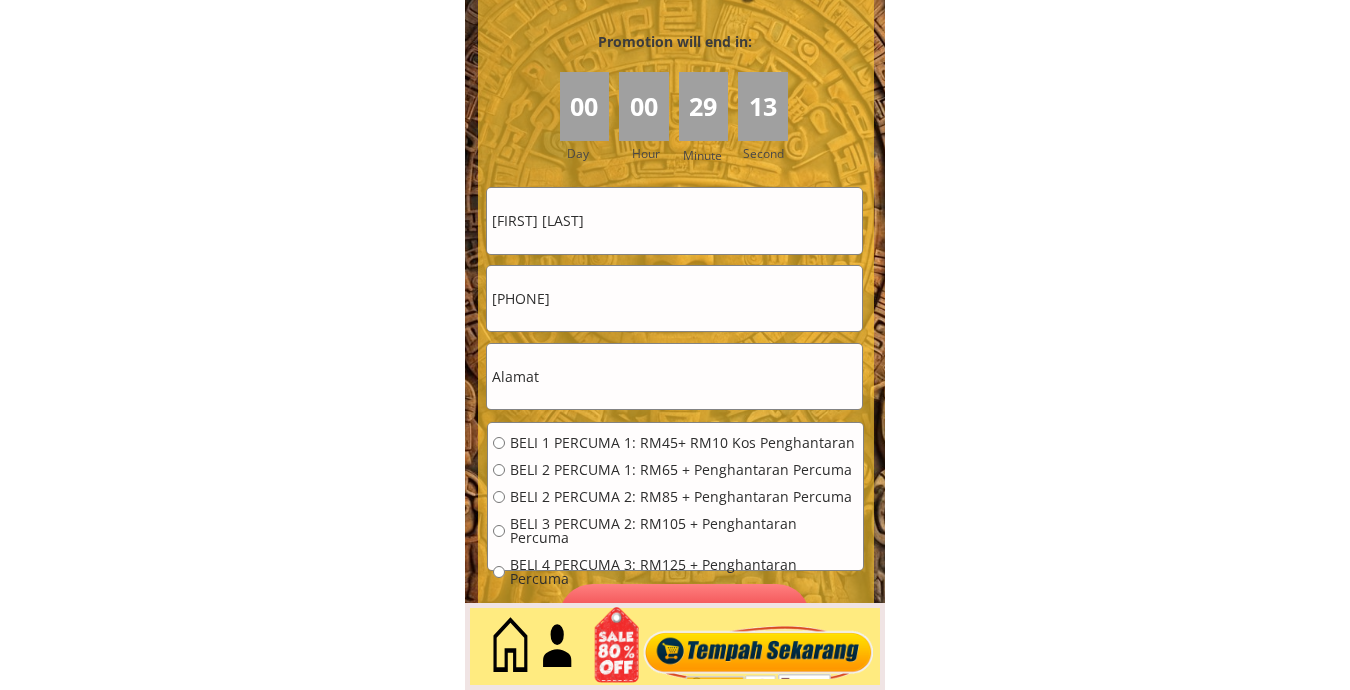 click on "HJH. NOOR MARIA ABU BAKAR" at bounding box center [674, 220] 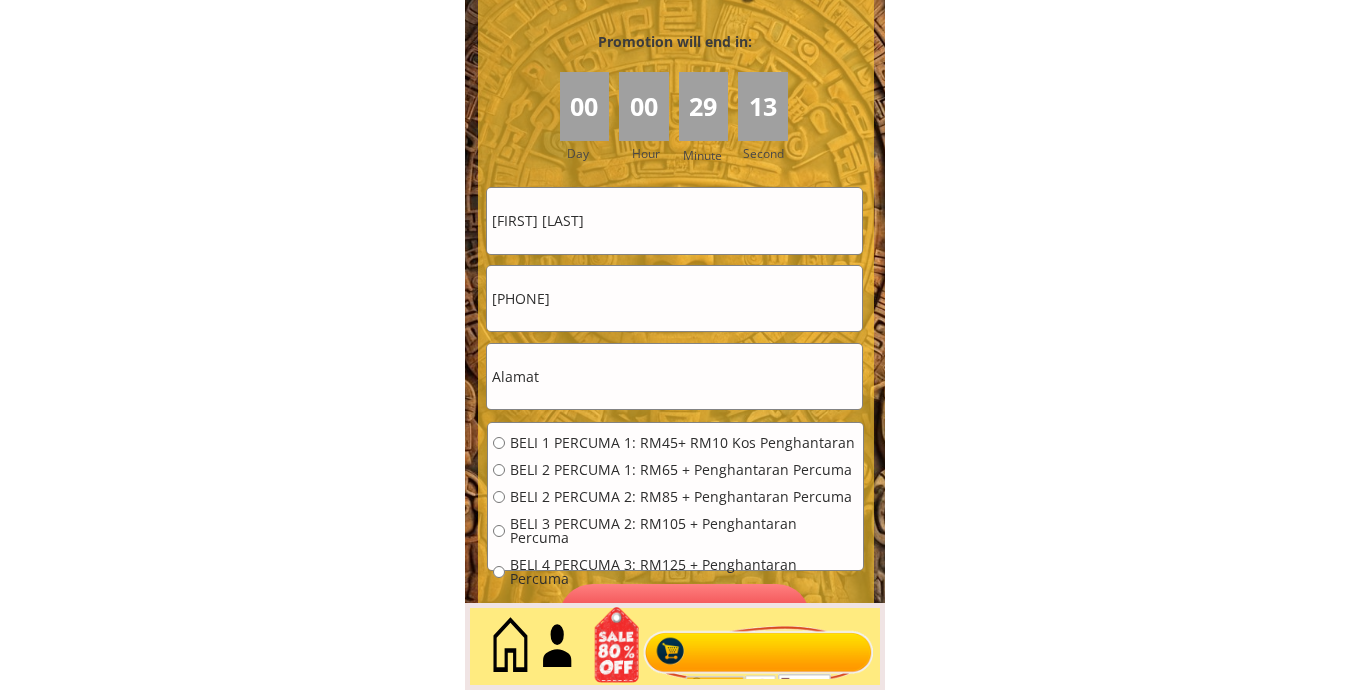 paste on "[FIRST] bin" 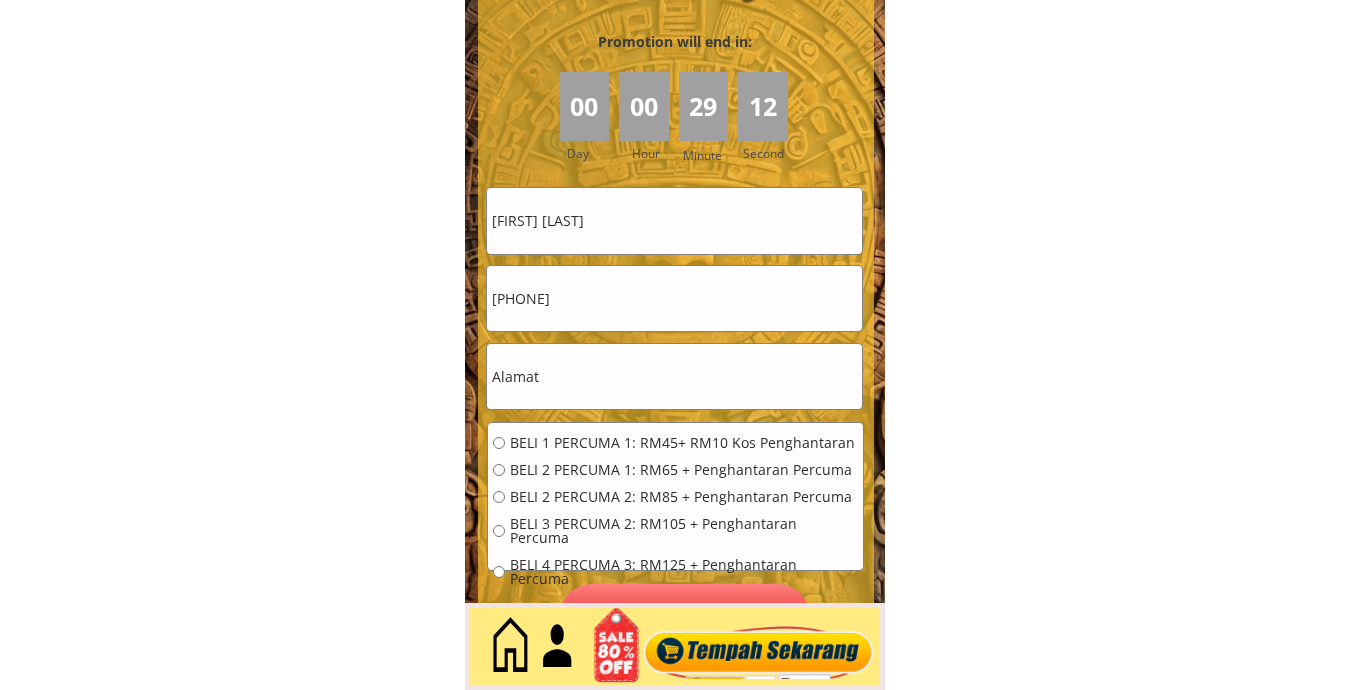 type on "[FIRST] bin" 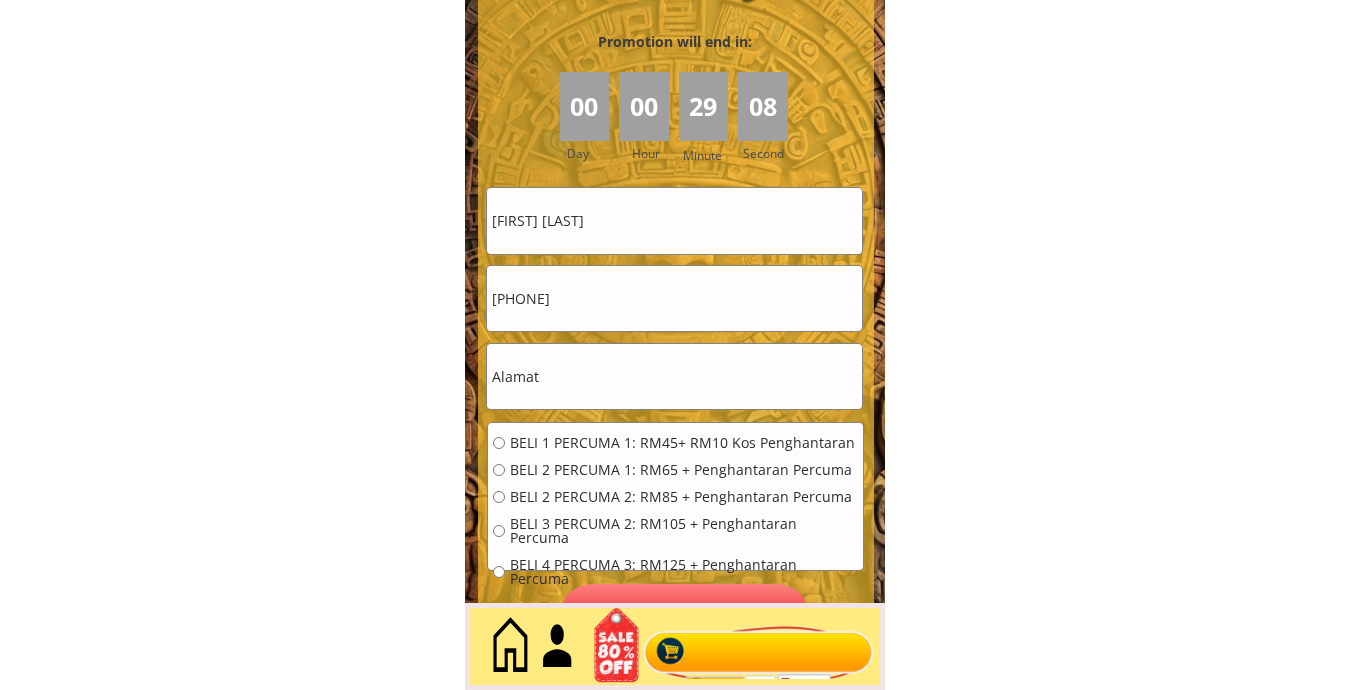 drag, startPoint x: 590, startPoint y: 296, endPoint x: 585, endPoint y: 327, distance: 31.400637 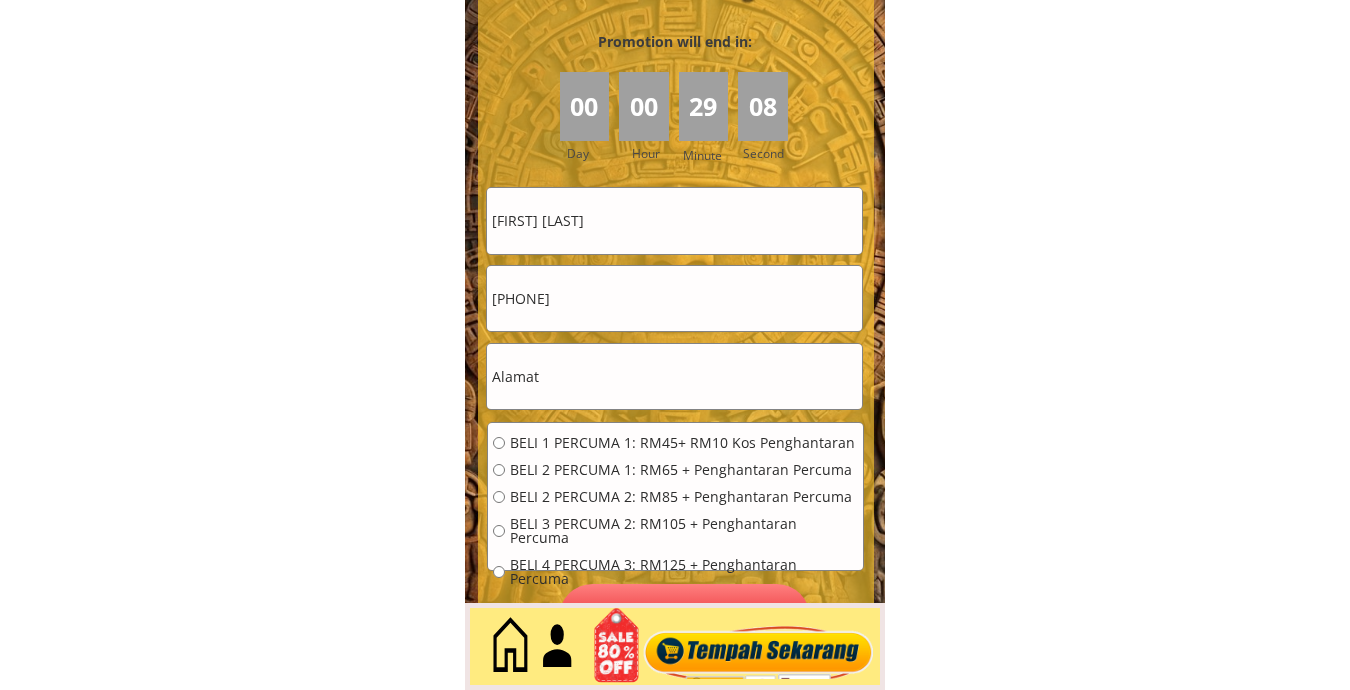 click on "0126918743" at bounding box center [674, 298] 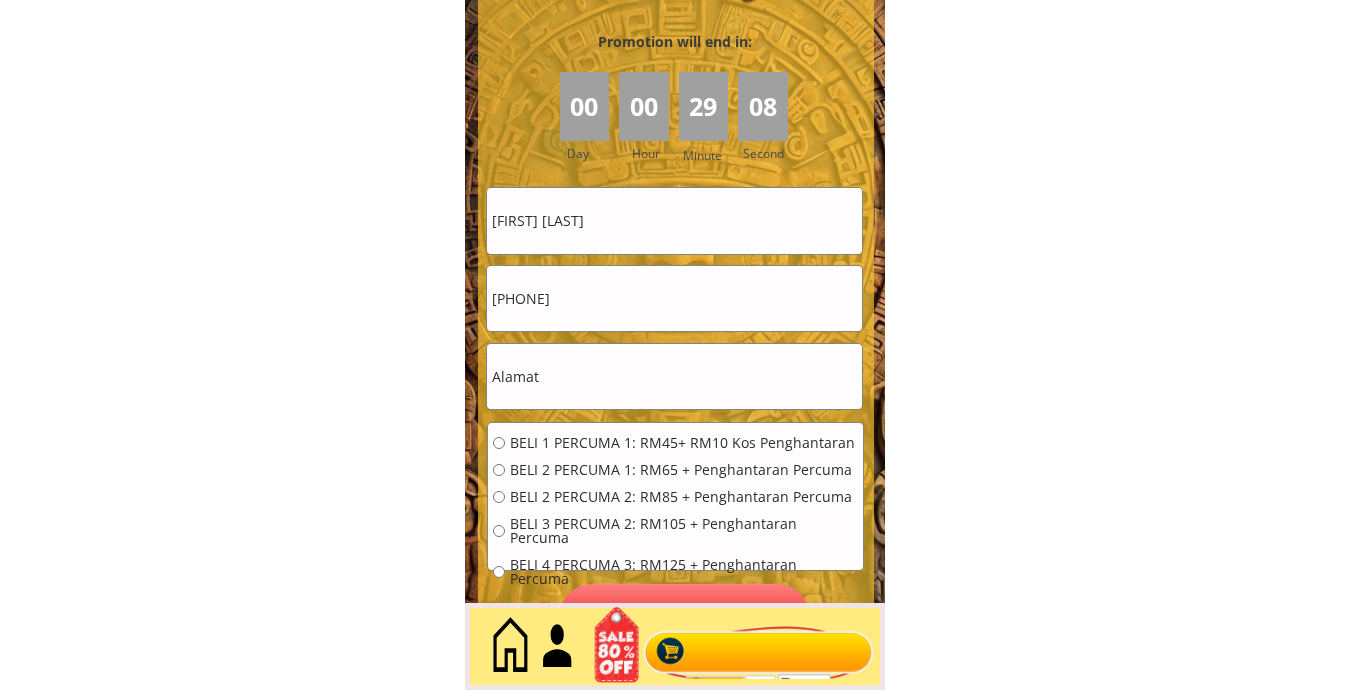 click at bounding box center [674, 376] 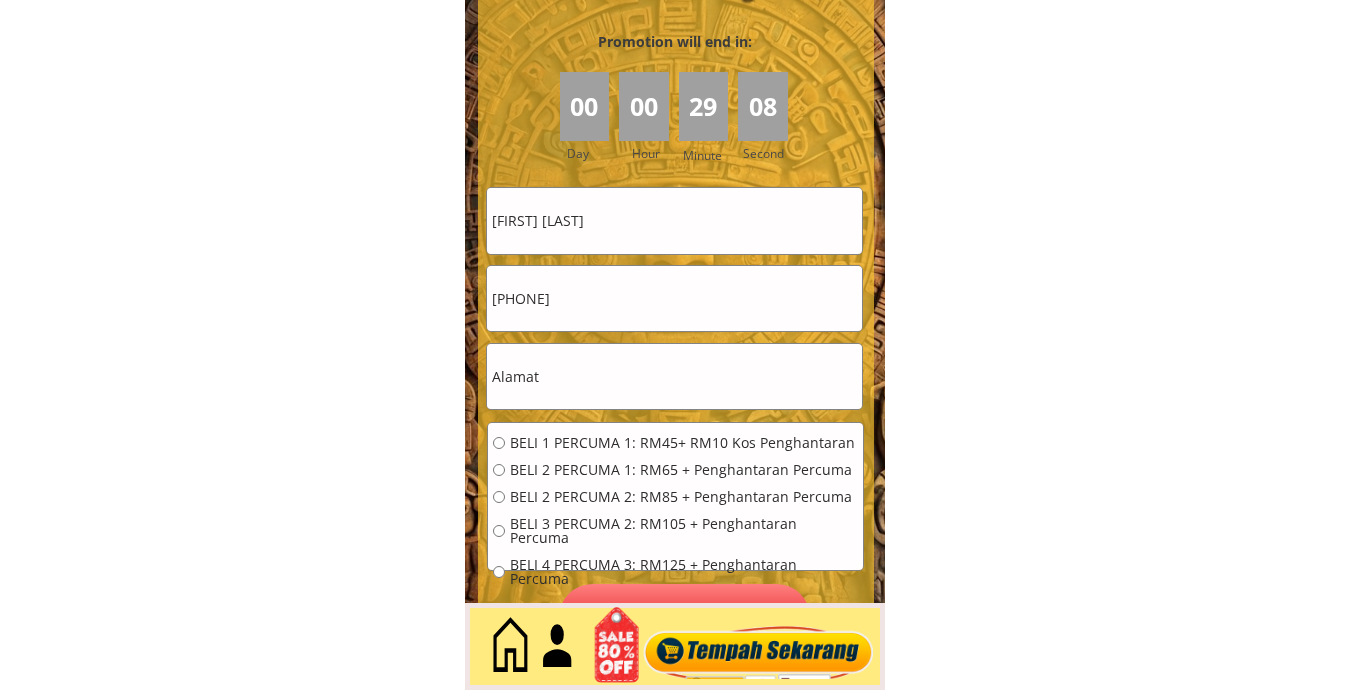 click at bounding box center [674, 376] 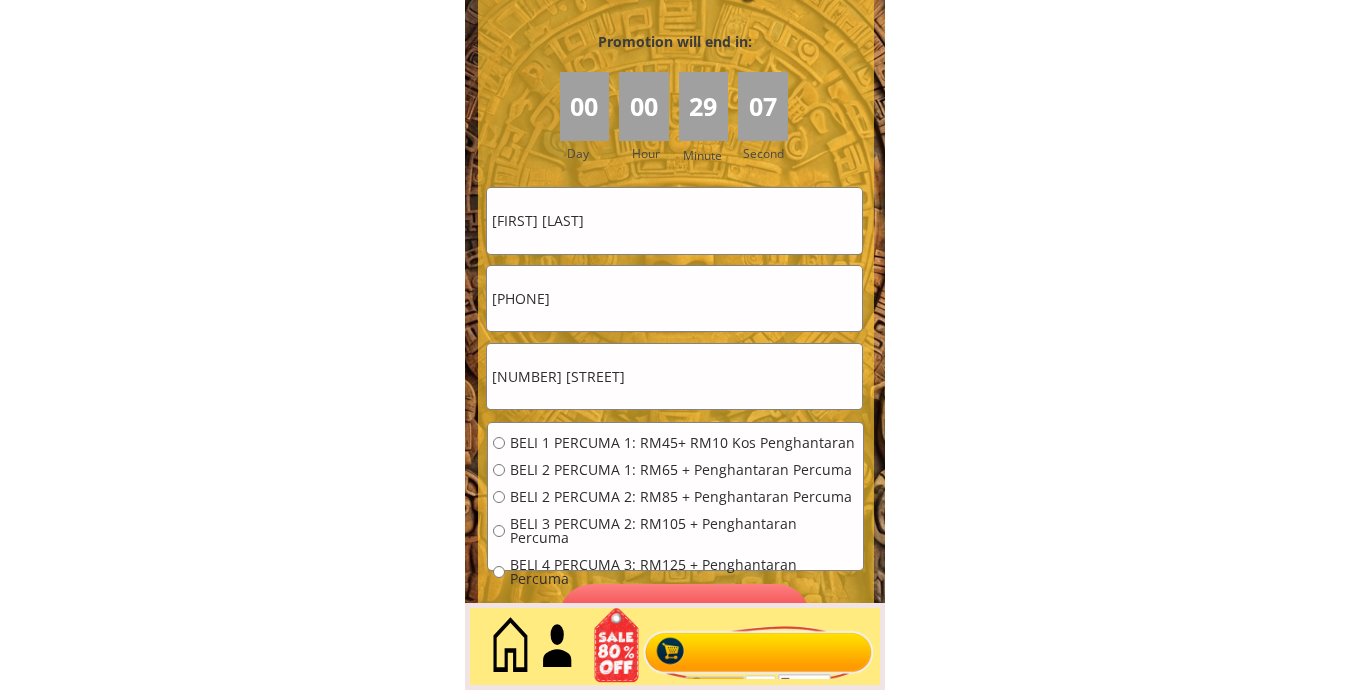 type on "35 Jalan Nipah 11" 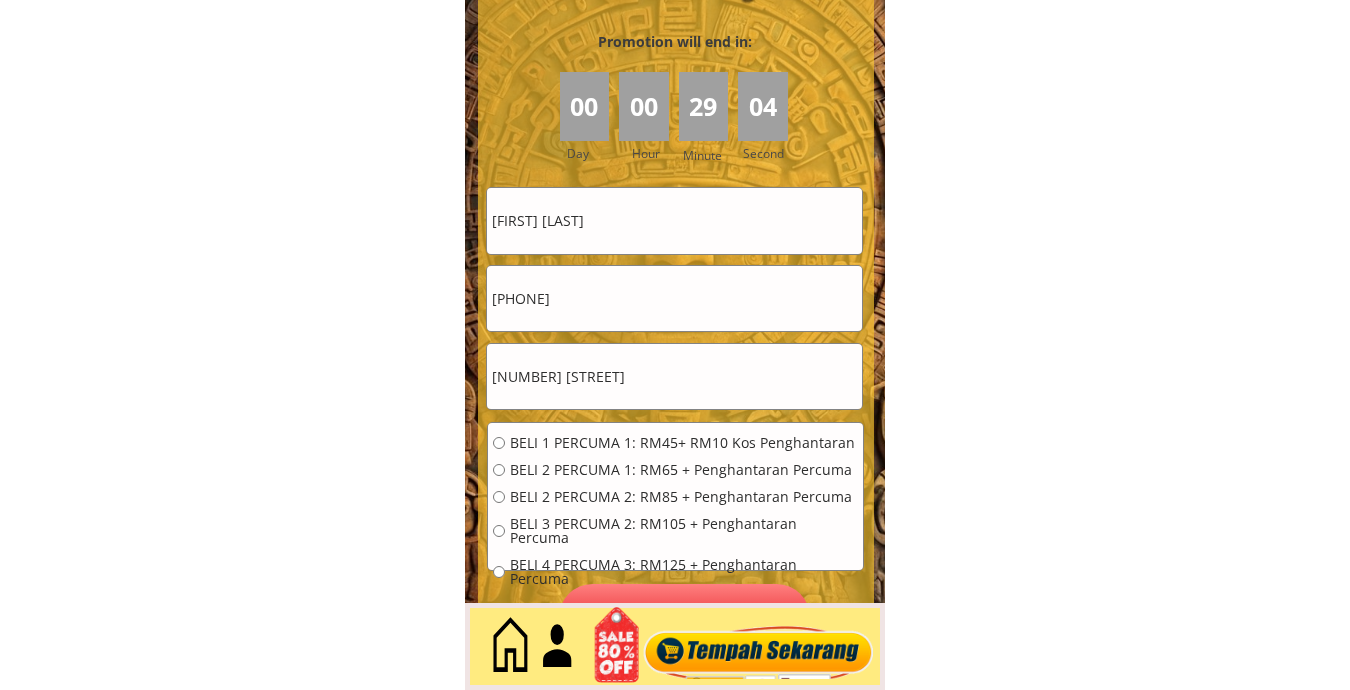 click on "0126918743" at bounding box center [674, 298] 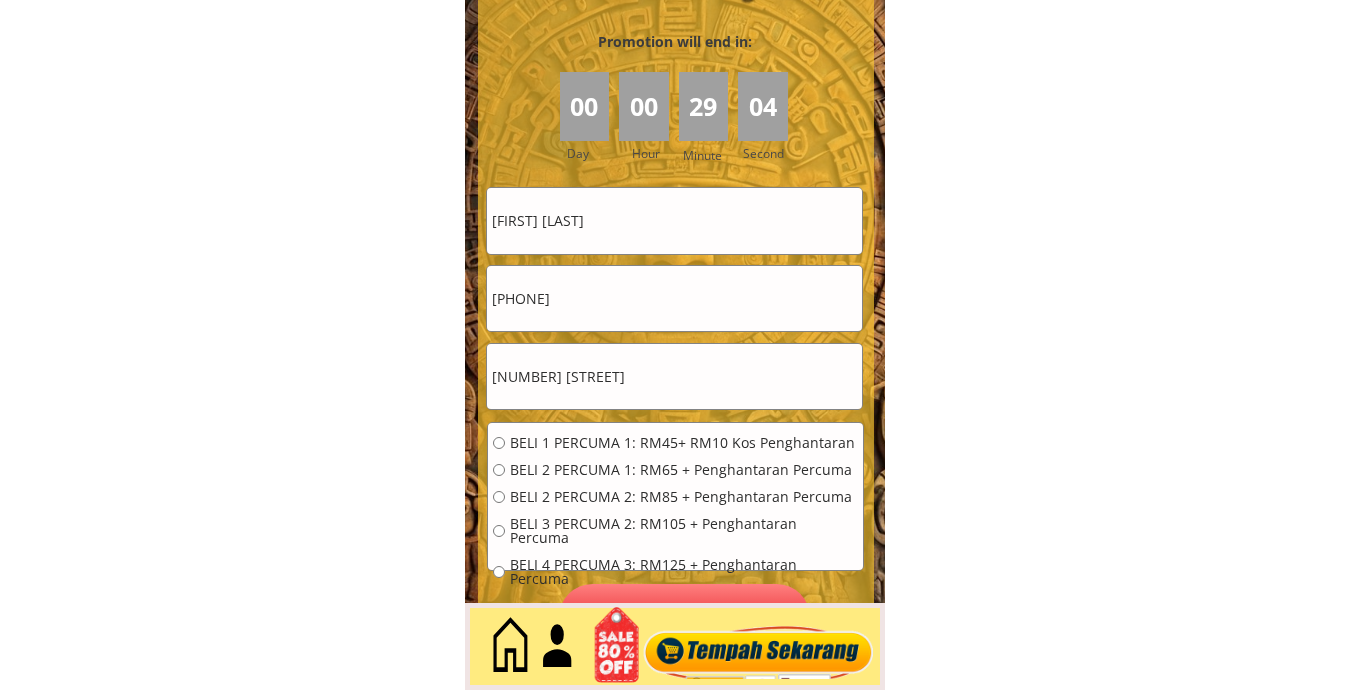 click on "0126918743" at bounding box center (674, 298) 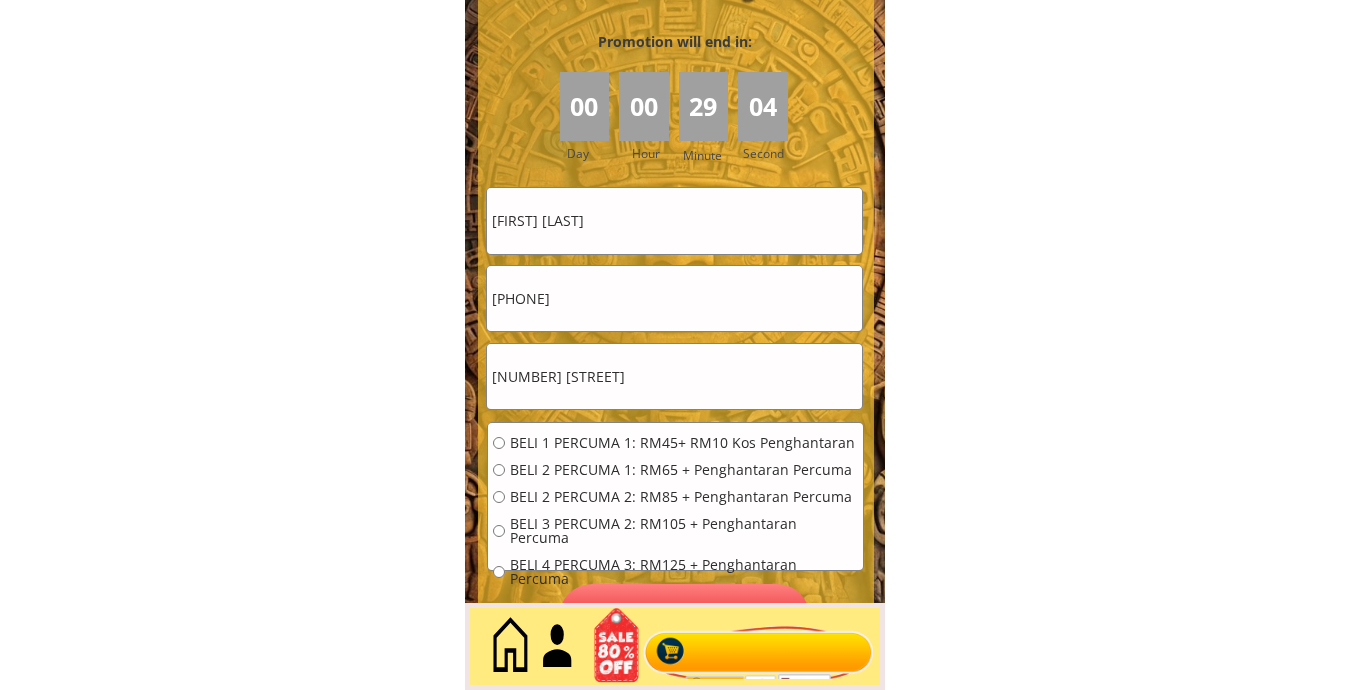 paste on "37014810" 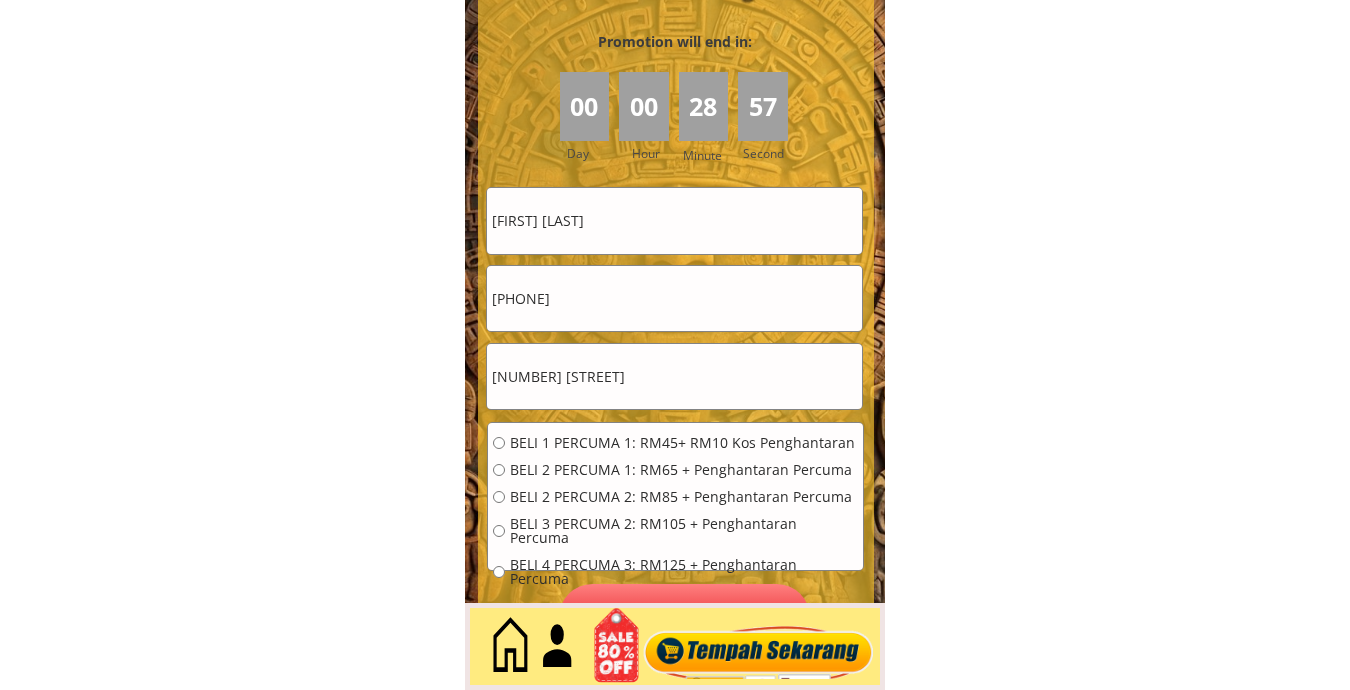 click on "BELI 1 PERCUMA 1: RM45+ RM10 Kos  Penghantaran" at bounding box center (684, 443) 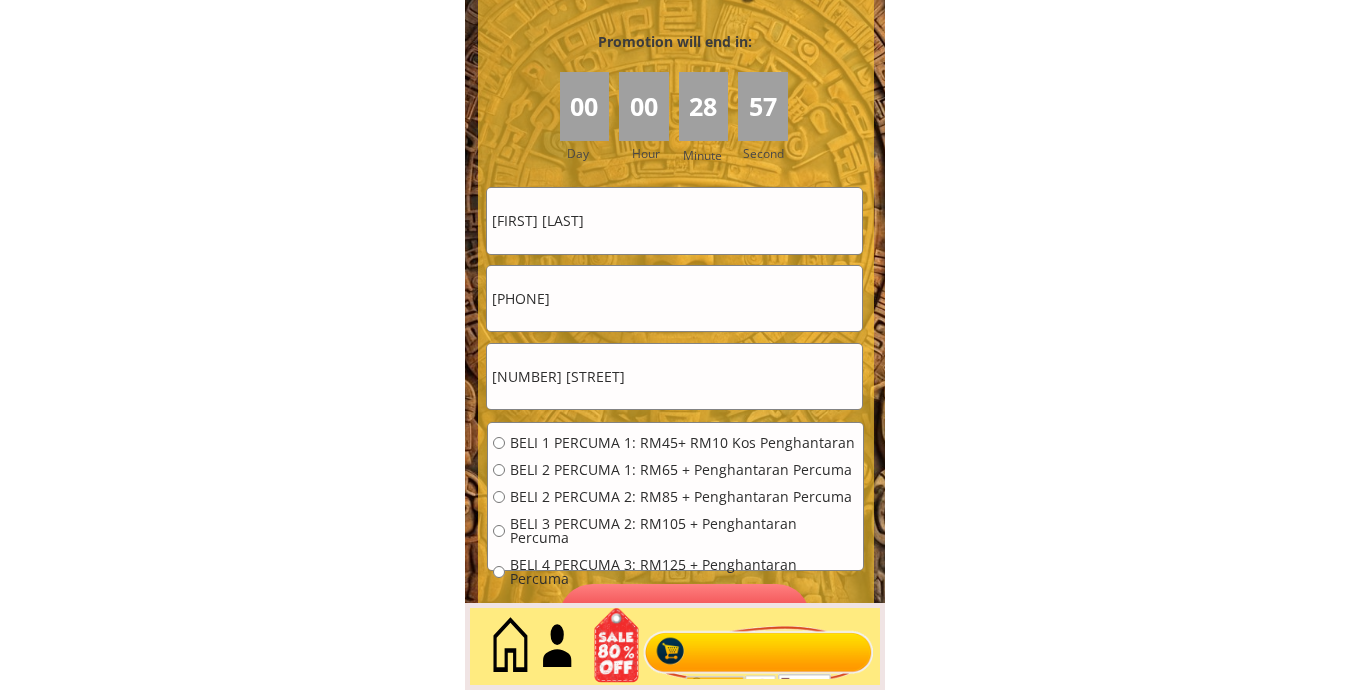 radio on "true" 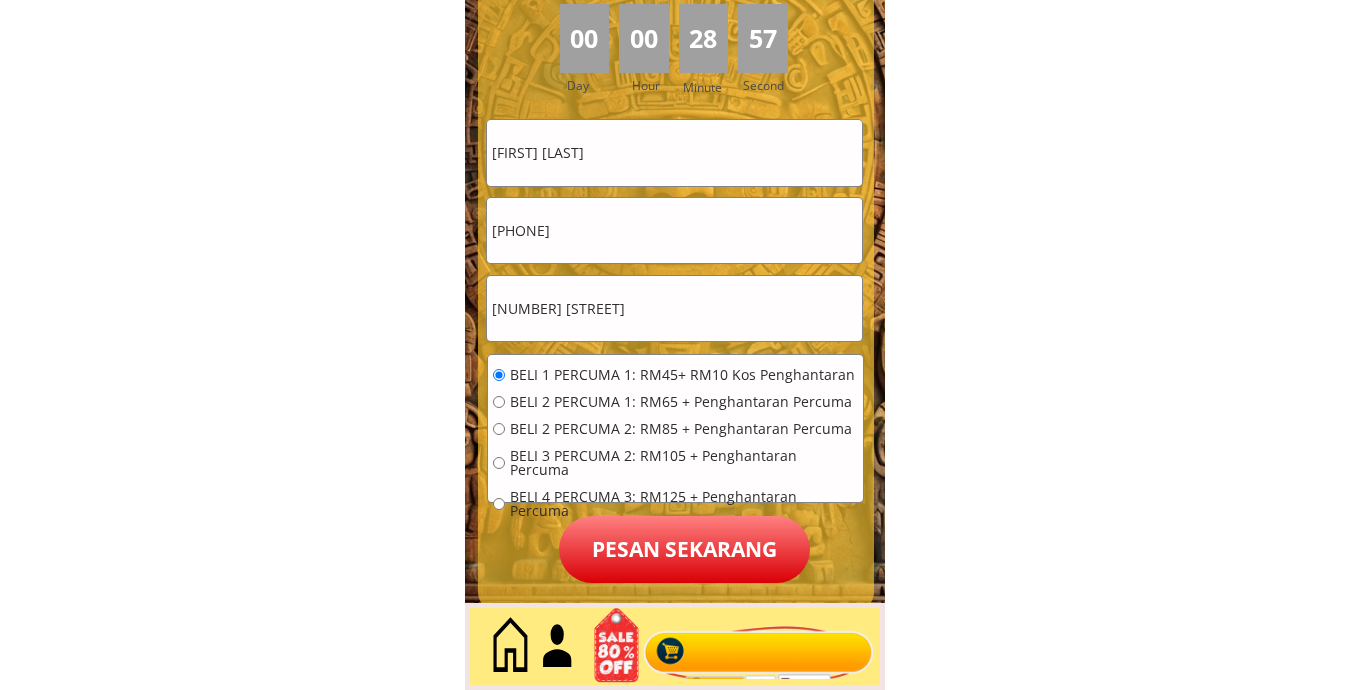 scroll, scrollTop: 9176, scrollLeft: 0, axis: vertical 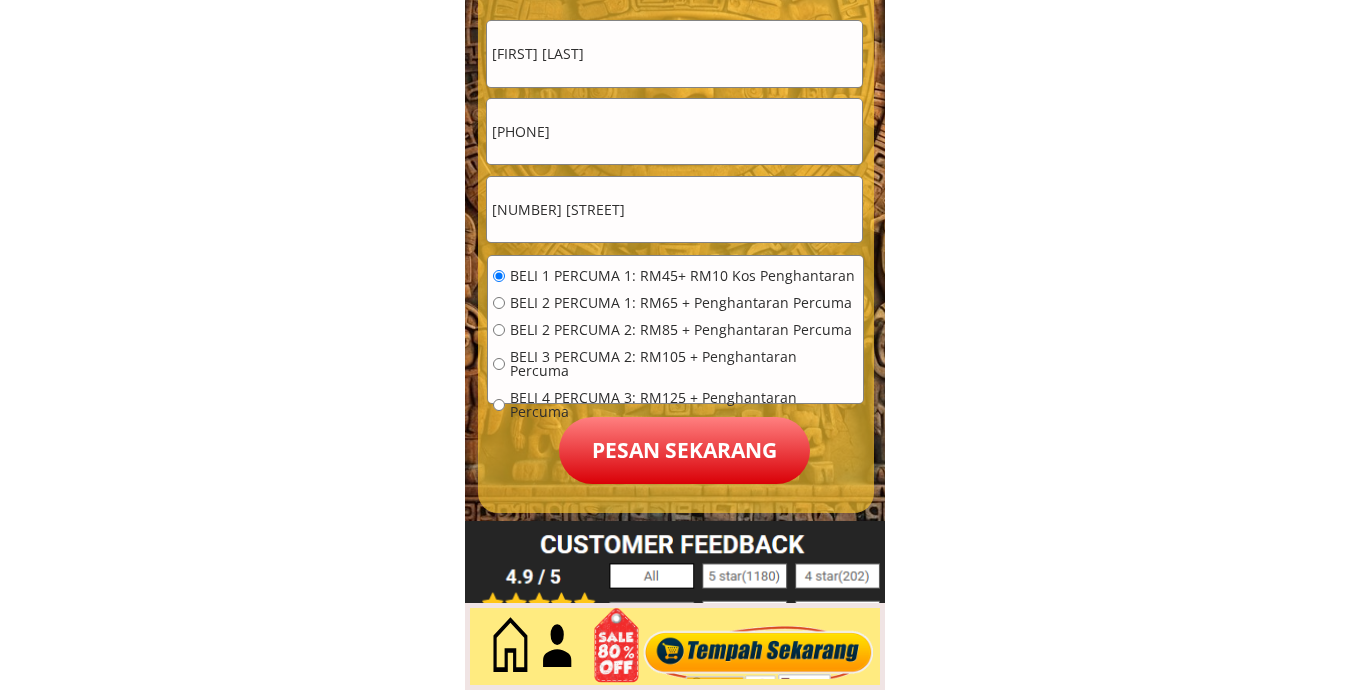 click on "Pesan sekarang" at bounding box center (684, 450) 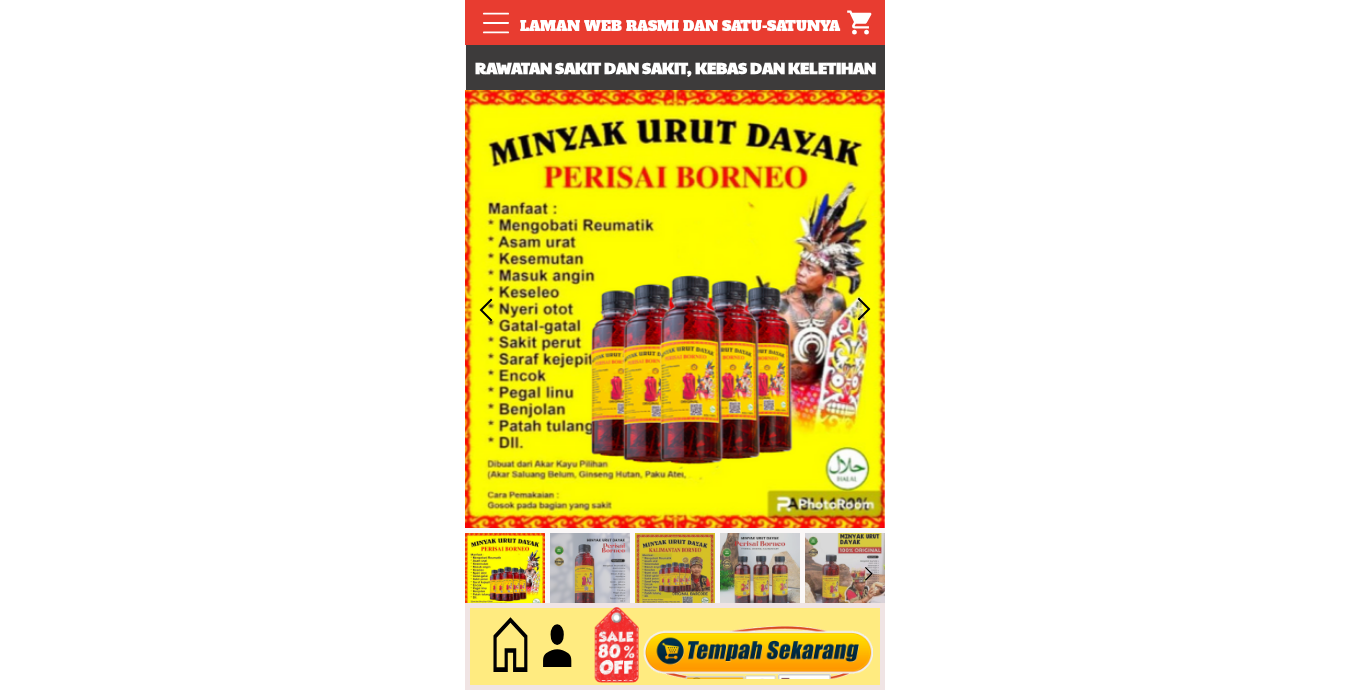 scroll, scrollTop: 0, scrollLeft: 0, axis: both 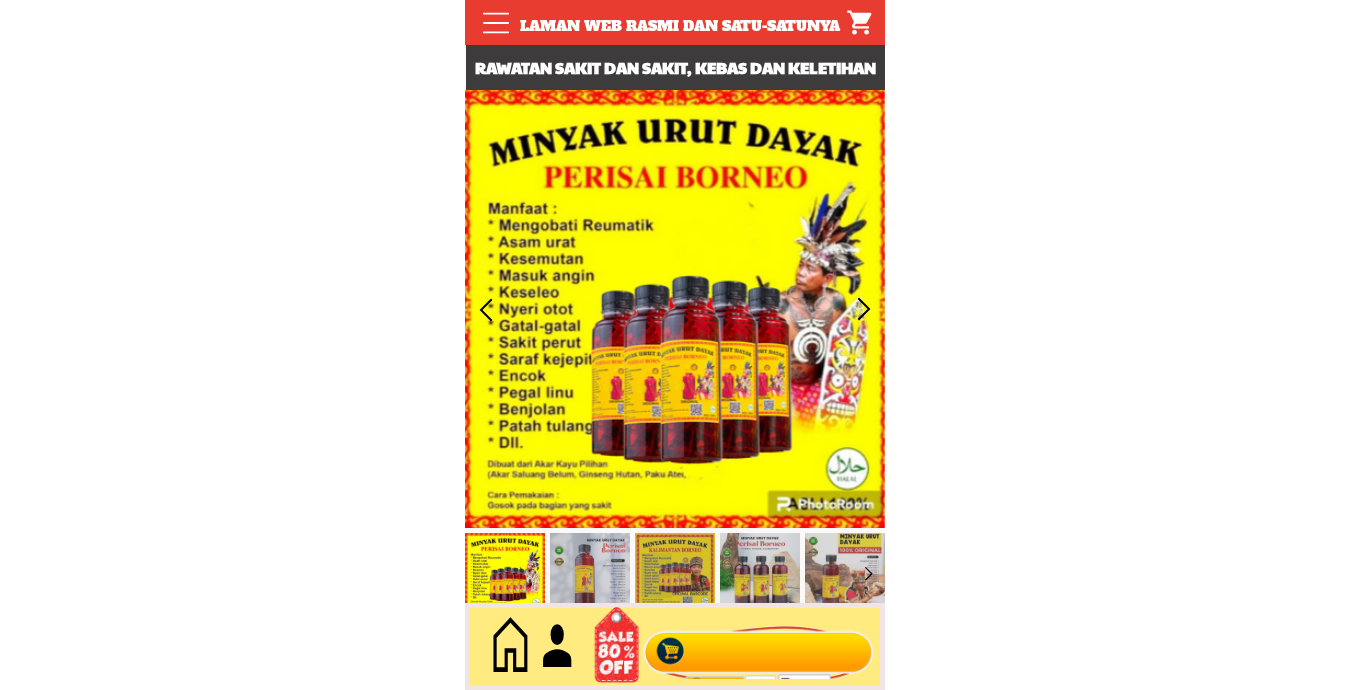 click at bounding box center [759, 647] 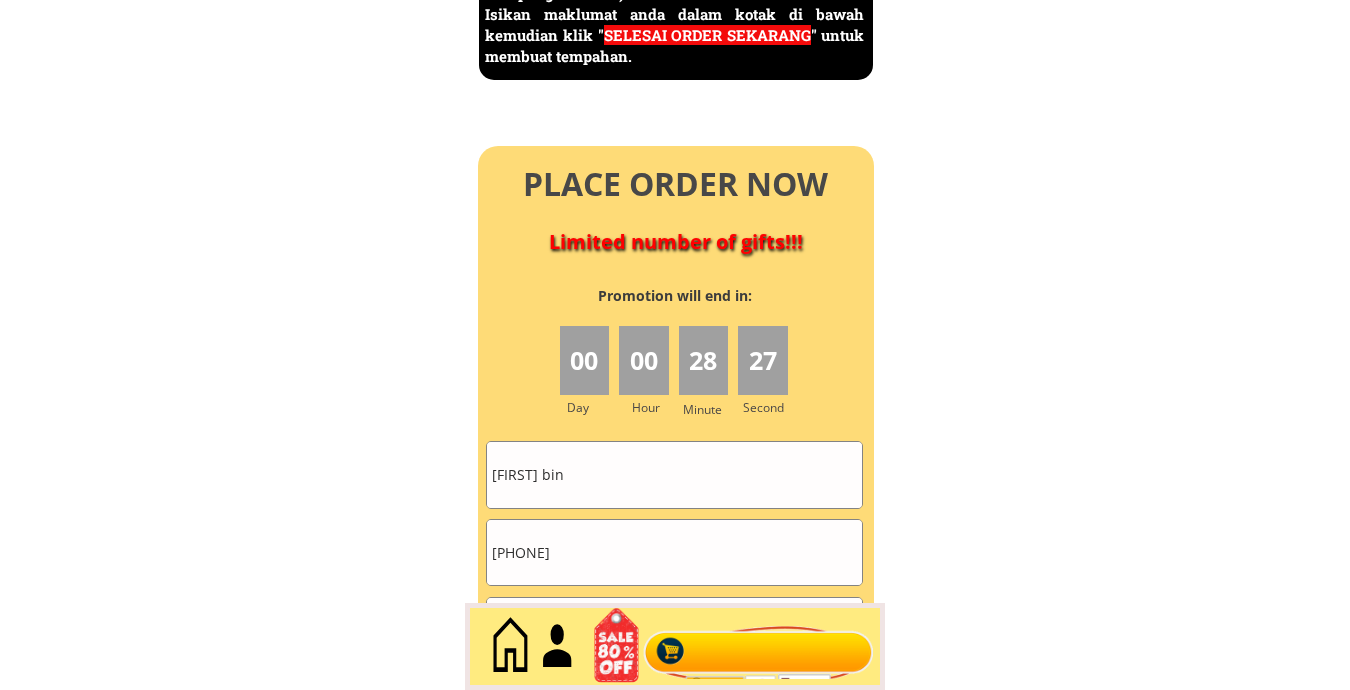 scroll, scrollTop: 8843, scrollLeft: 0, axis: vertical 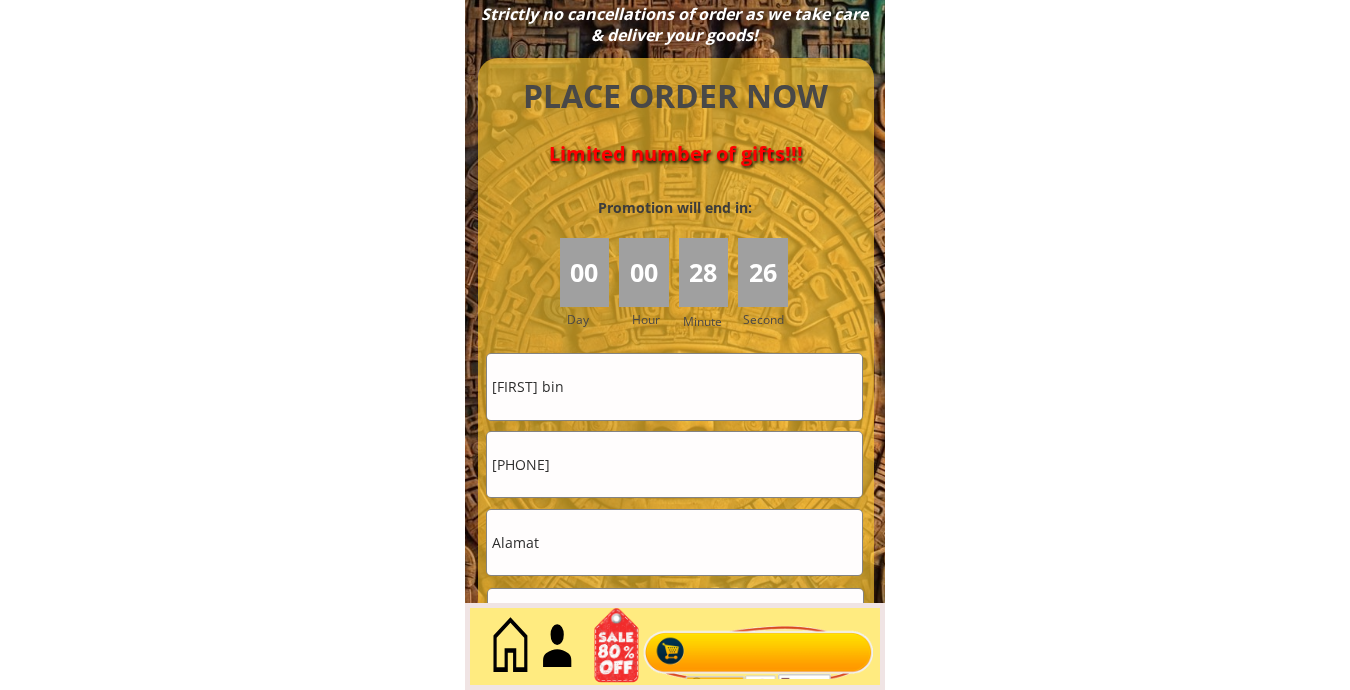 click on "[FIRST] bin" at bounding box center [674, 386] 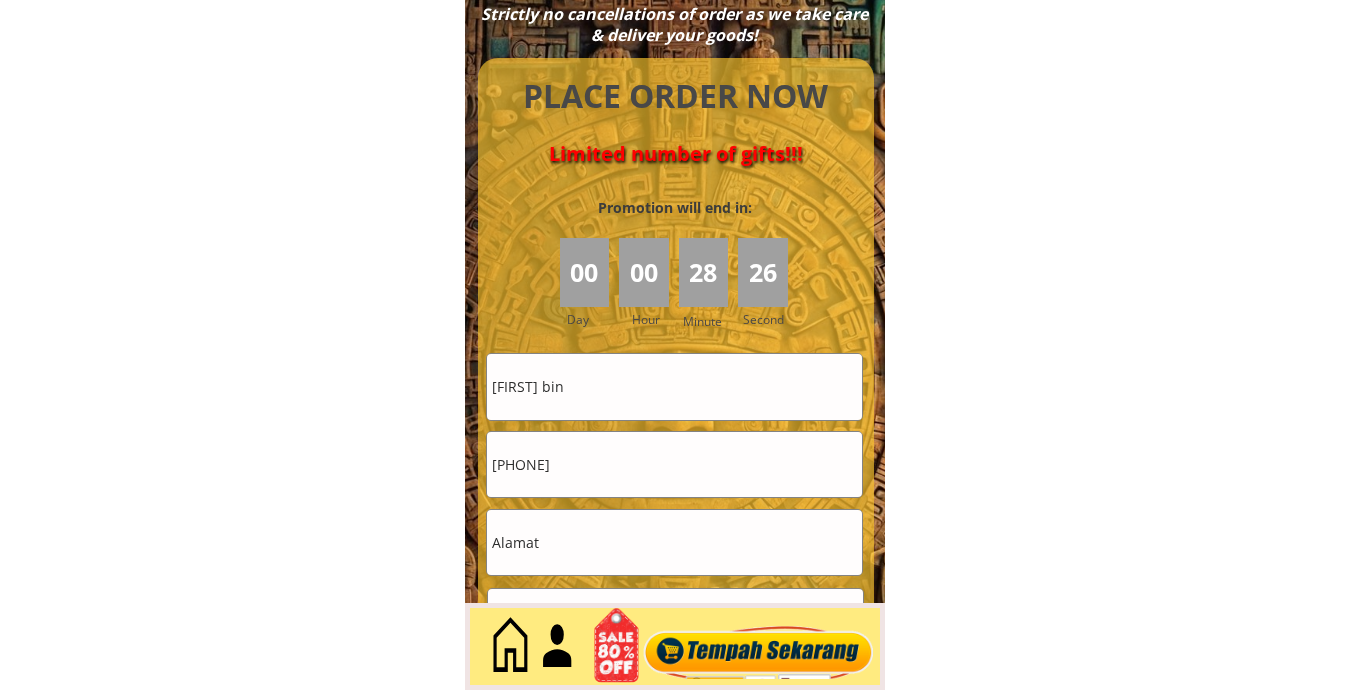 click on "[FIRST] bin" at bounding box center [674, 386] 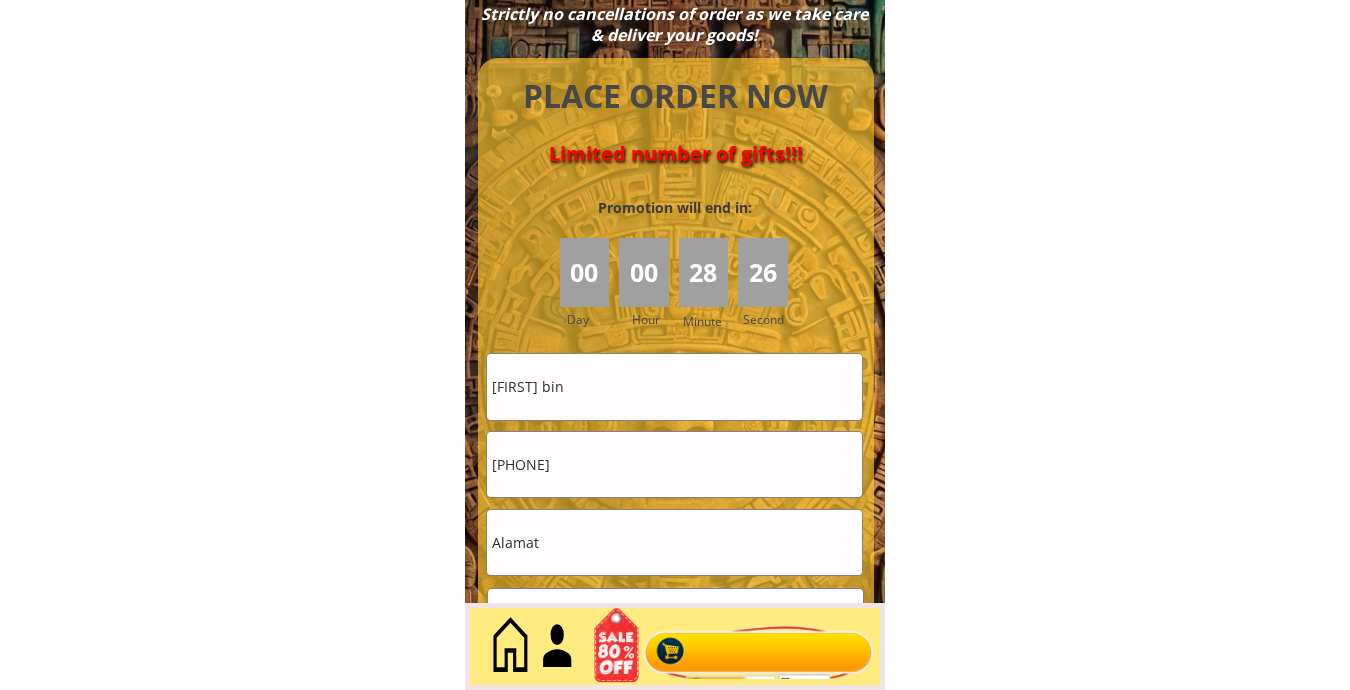 click on "[FIRST] bin" at bounding box center [674, 386] 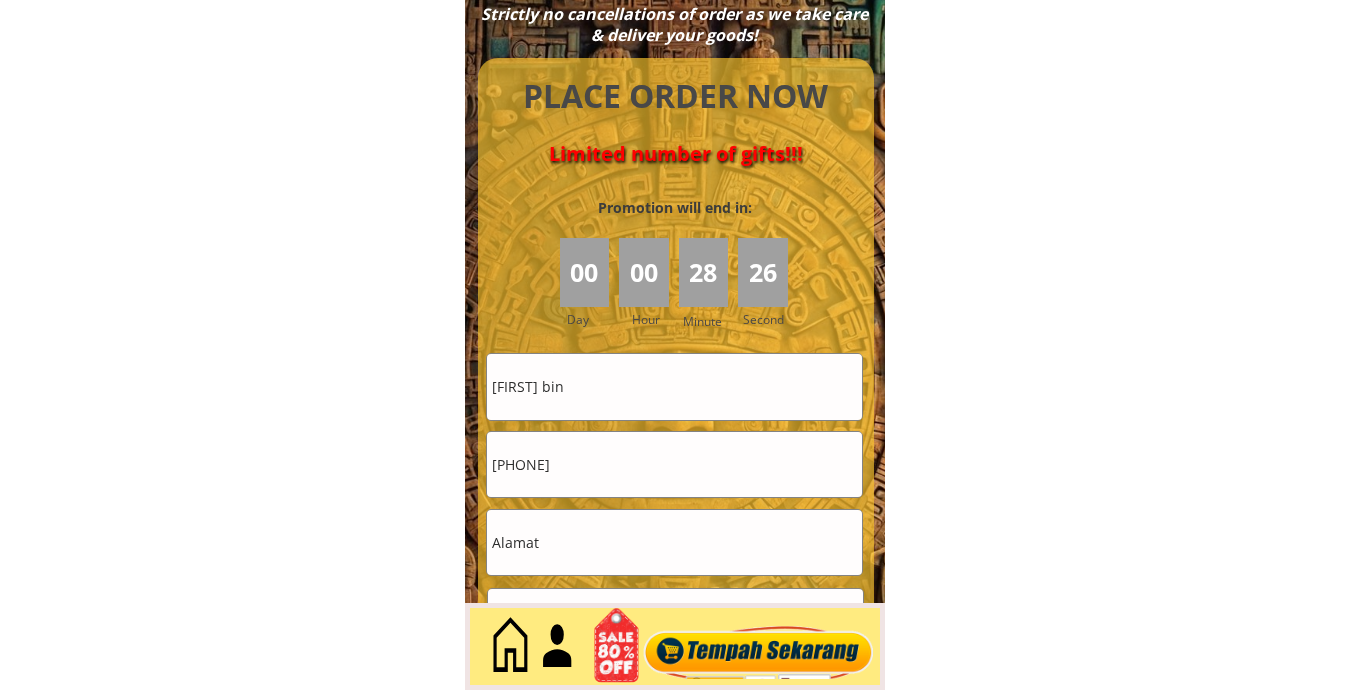 paste on "[LAST]" 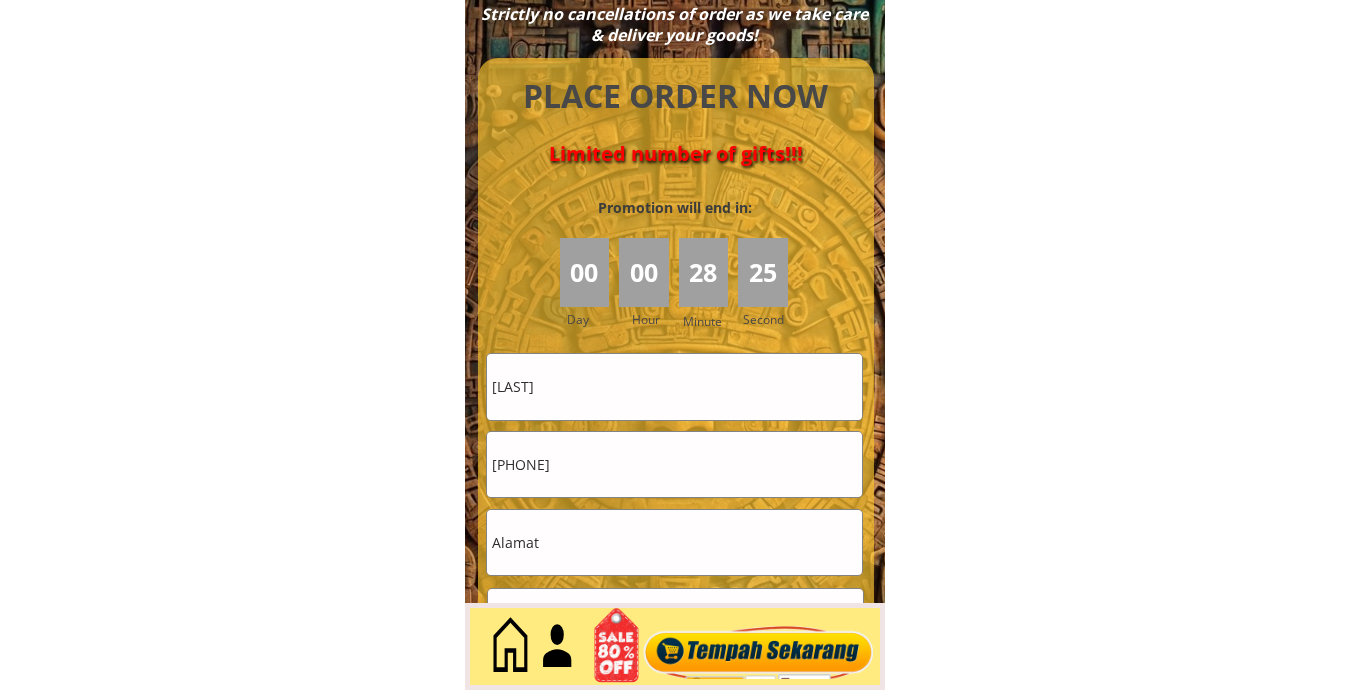 type on "[LAST]" 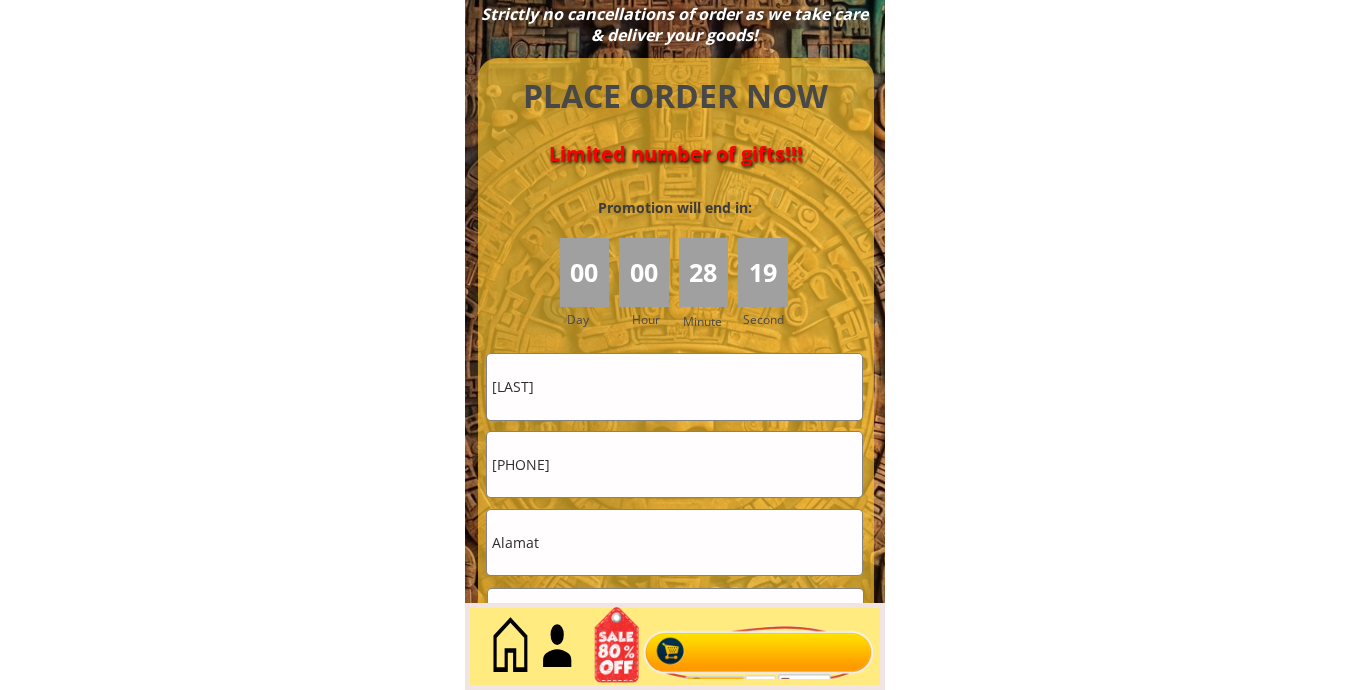 click at bounding box center [674, 542] 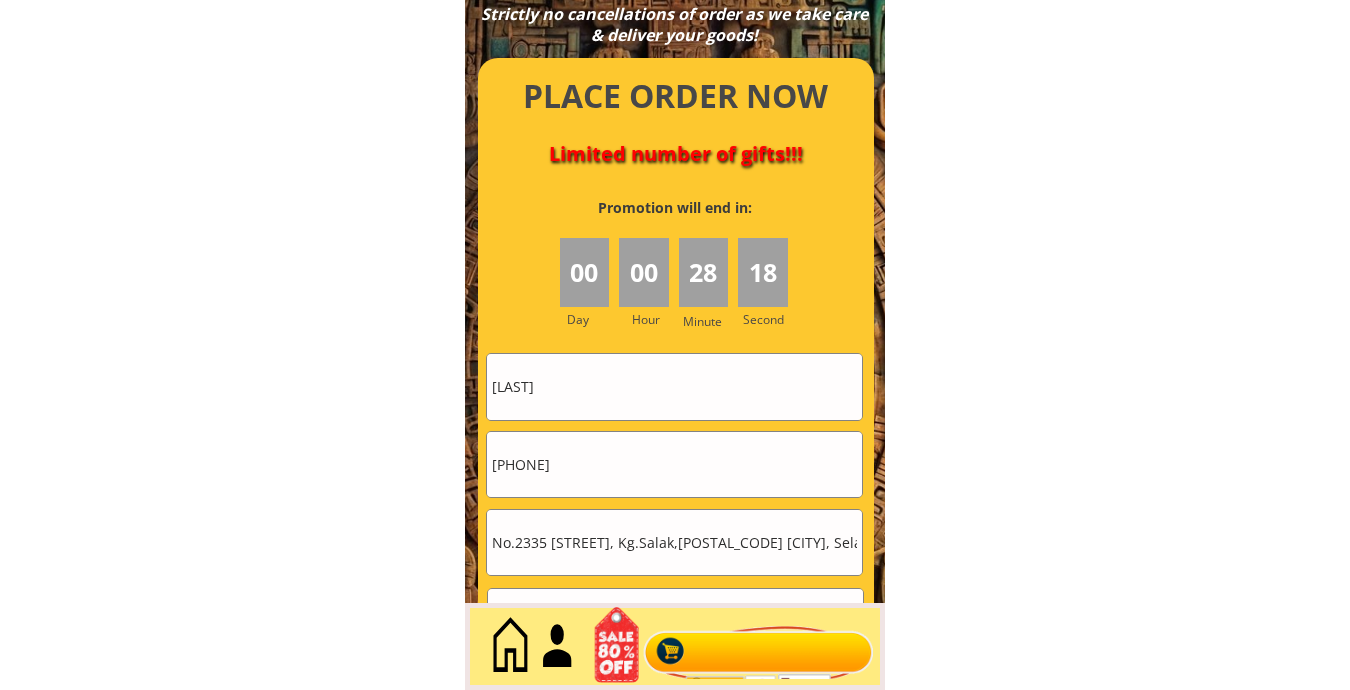scroll, scrollTop: 0, scrollLeft: 110, axis: horizontal 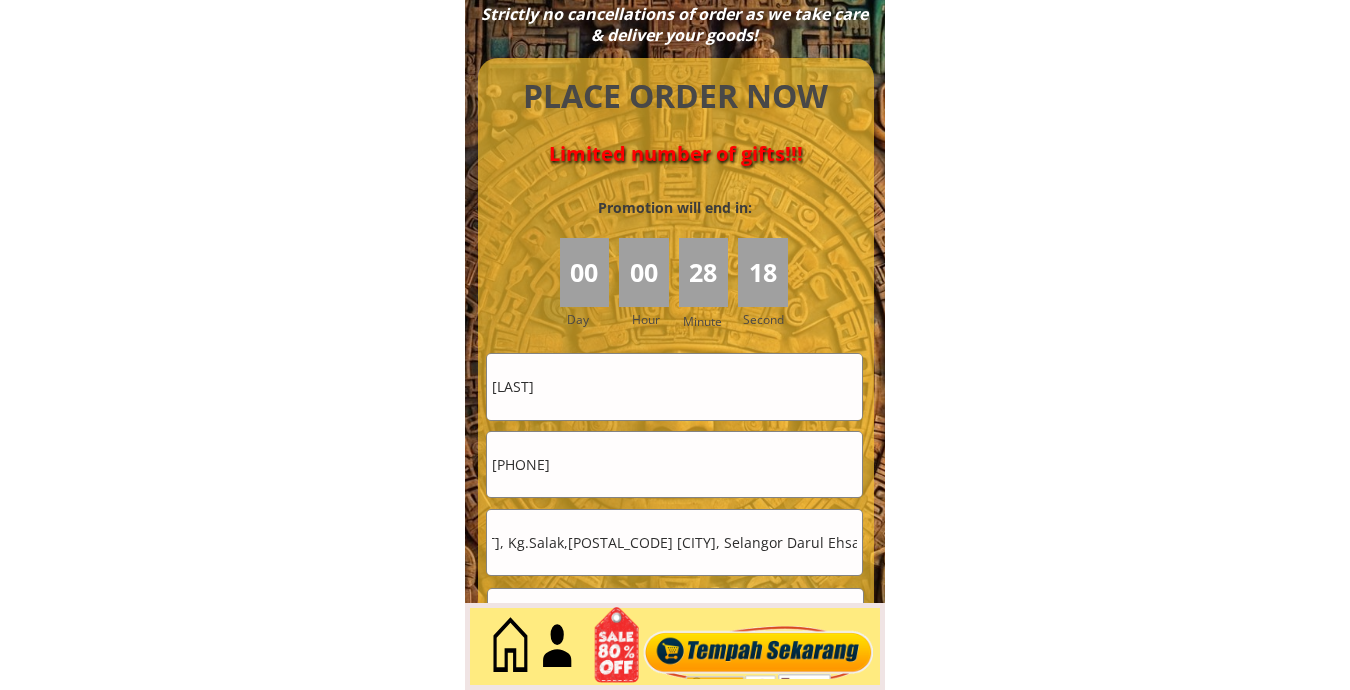 type on "No.2335 [STREET], Kg.Salak,[POSTAL_CODE] [CITY], Selangor Darul Ehsan" 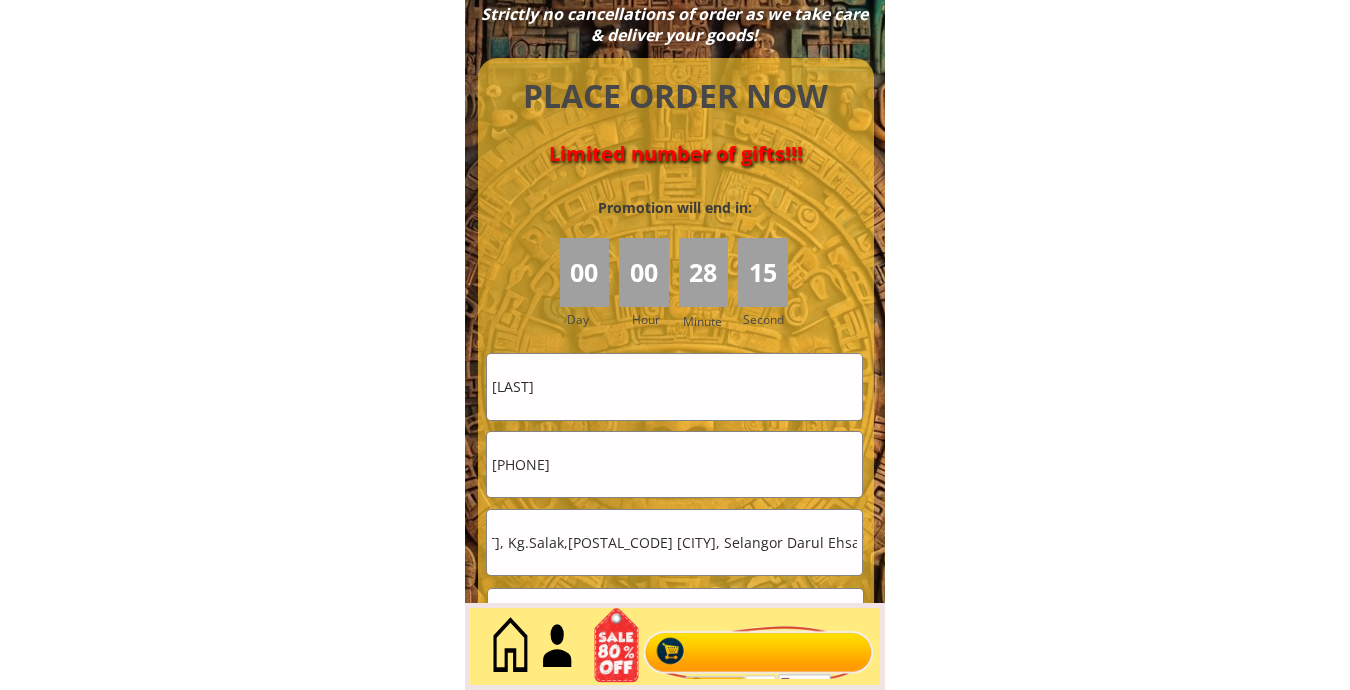 scroll, scrollTop: 0, scrollLeft: 0, axis: both 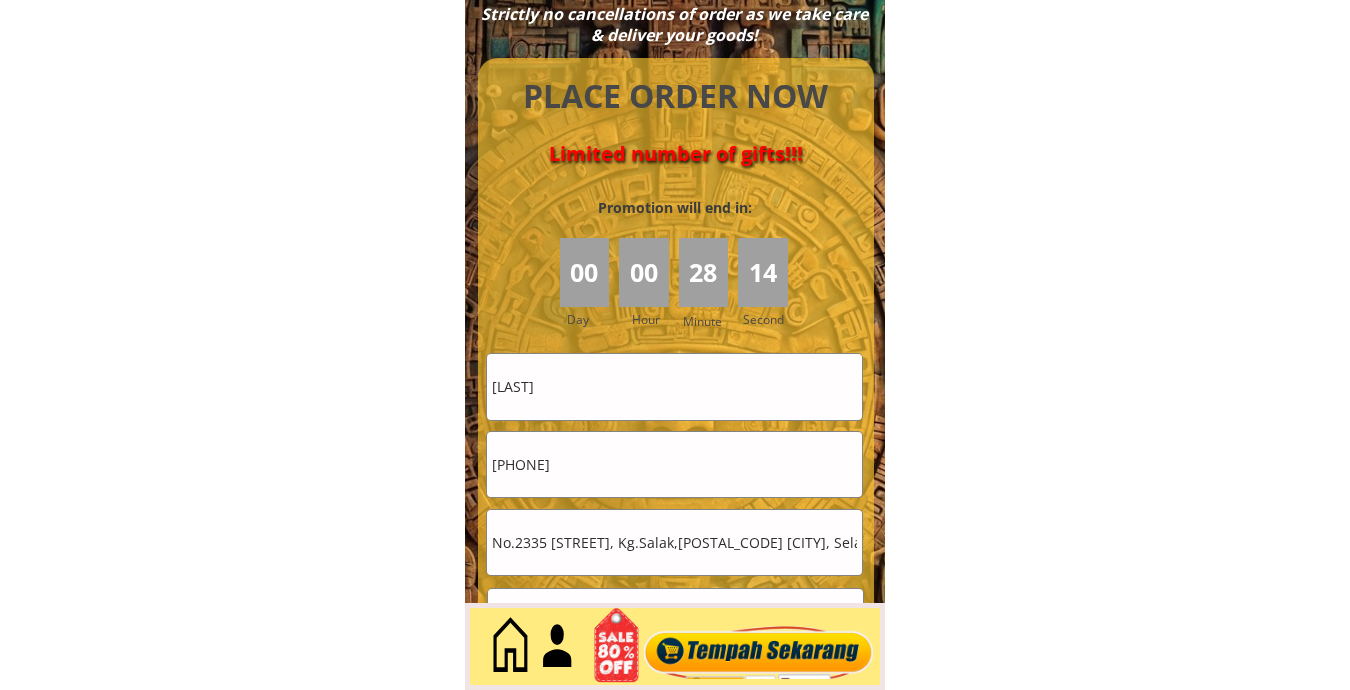 click on "[PHONE]" at bounding box center (674, 464) 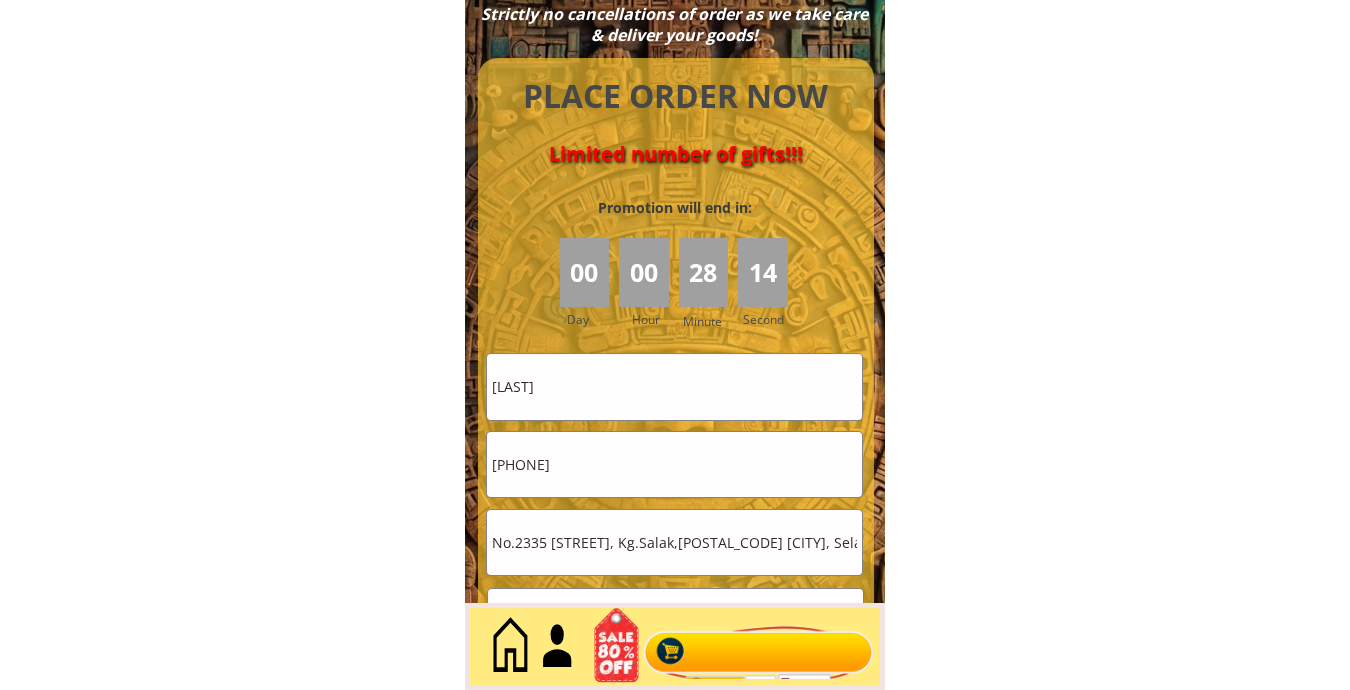 click on "[PHONE]" at bounding box center (674, 464) 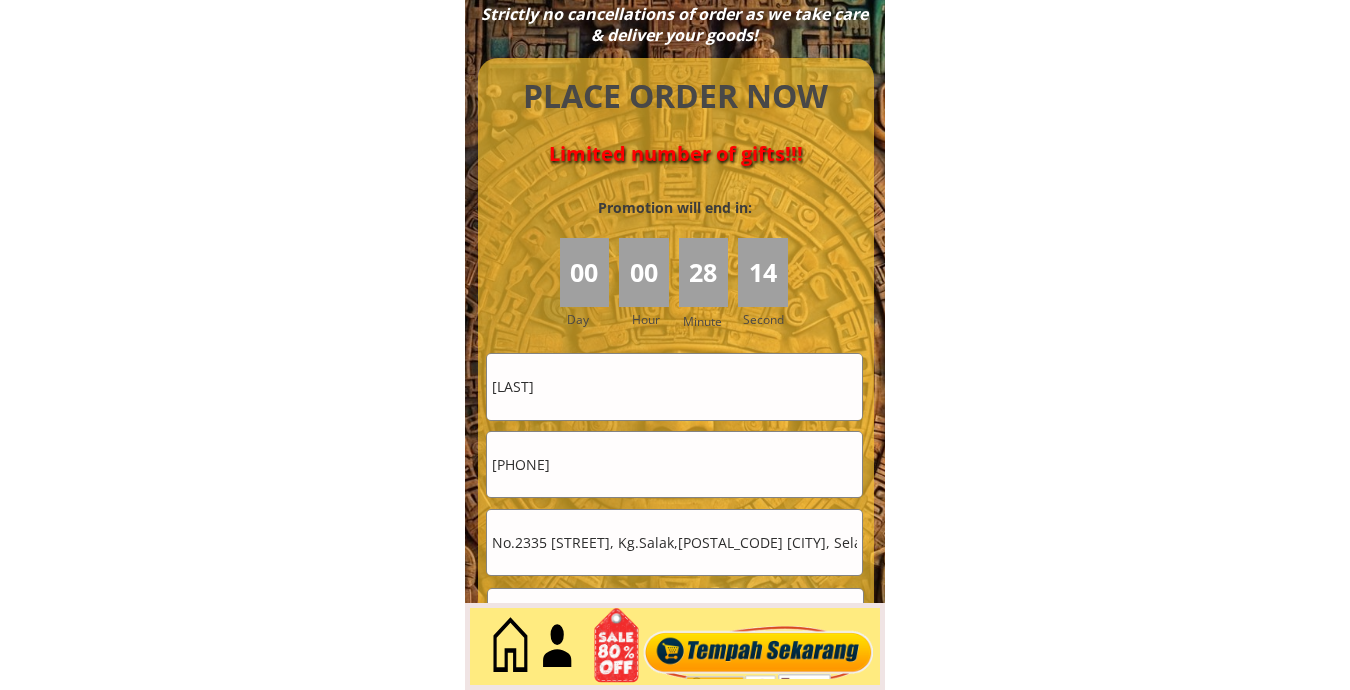 type on "[PHONE]" 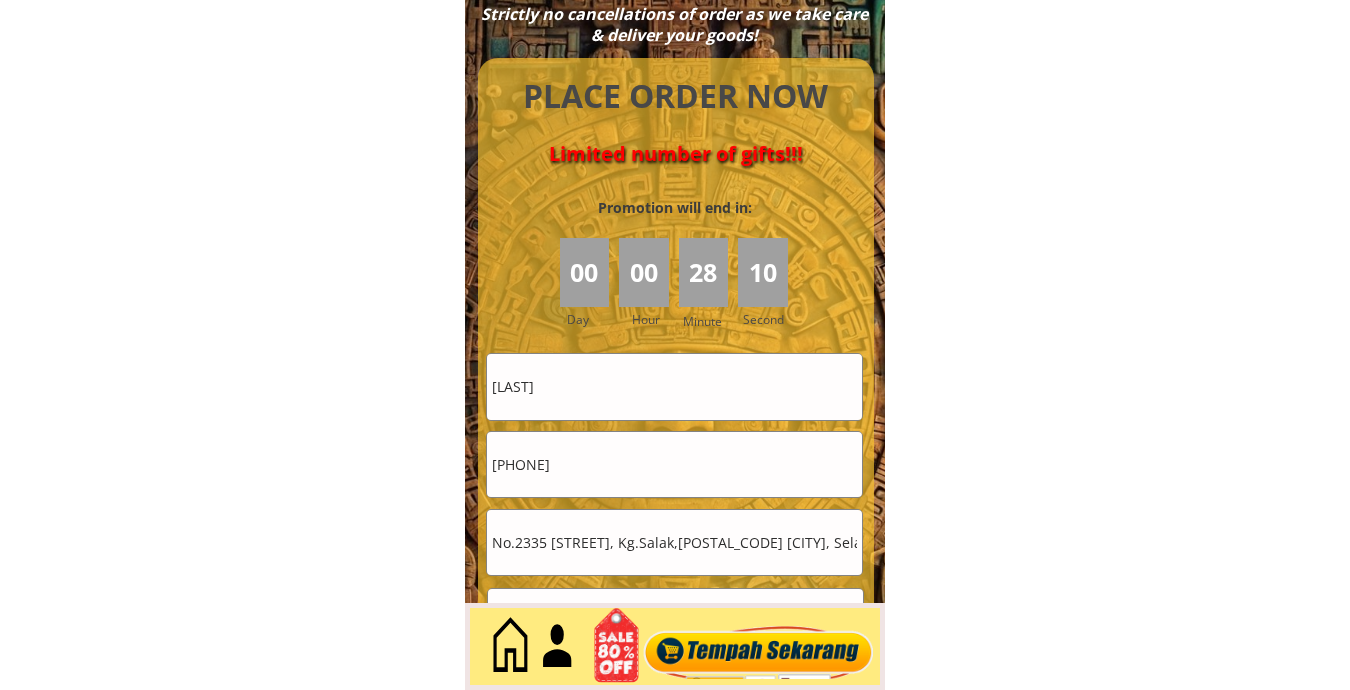 drag, startPoint x: 560, startPoint y: 393, endPoint x: 388, endPoint y: 402, distance: 172.2353 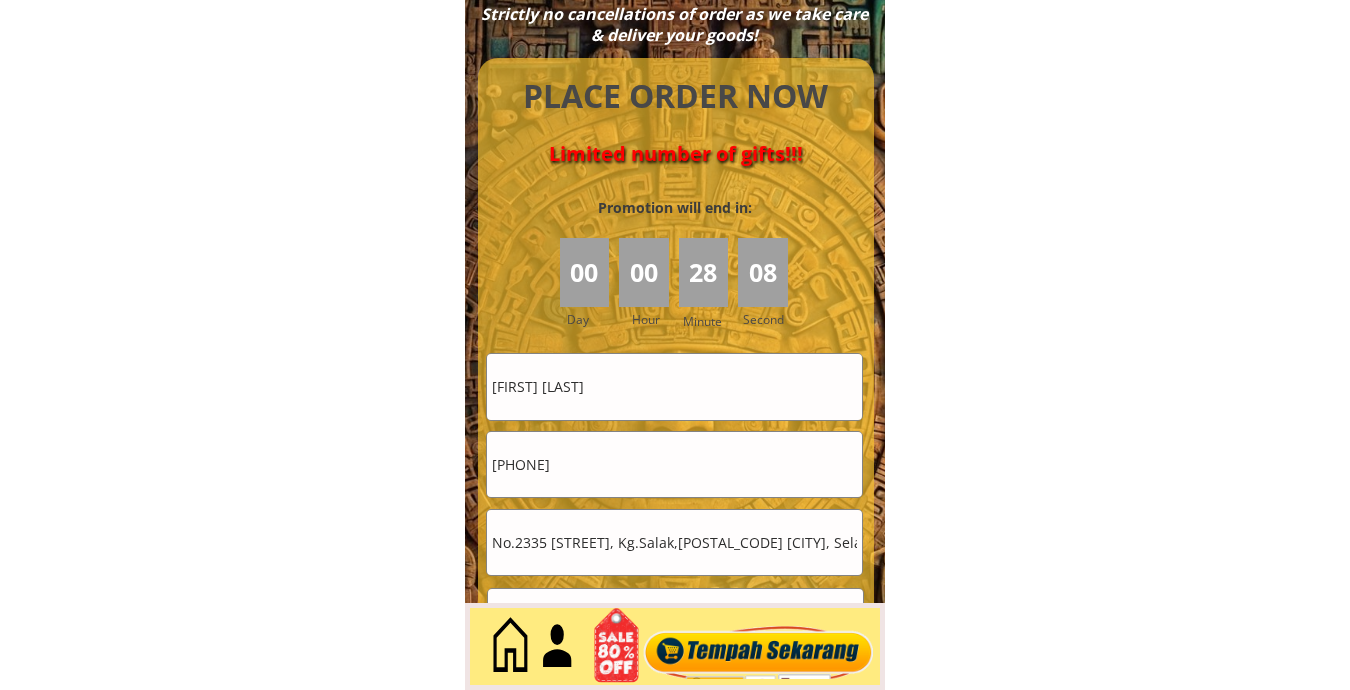 type on "[FIRST] [LAST]" 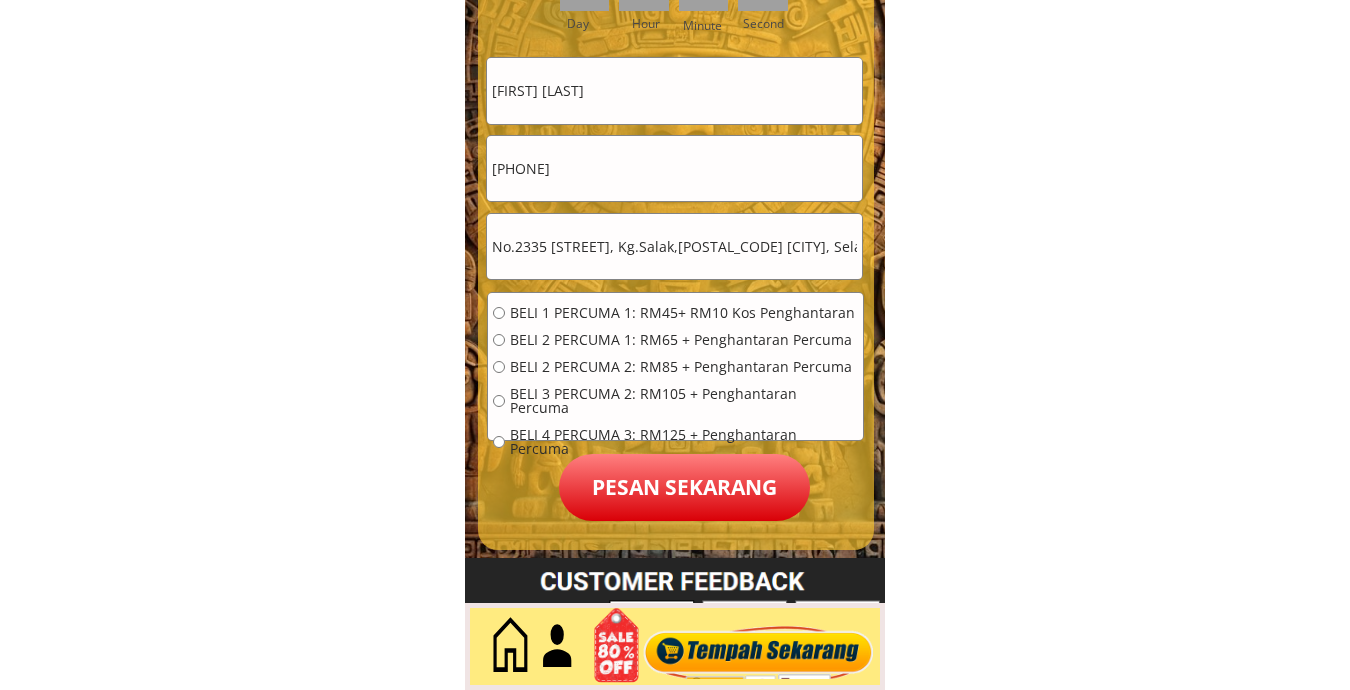 scroll, scrollTop: 9176, scrollLeft: 0, axis: vertical 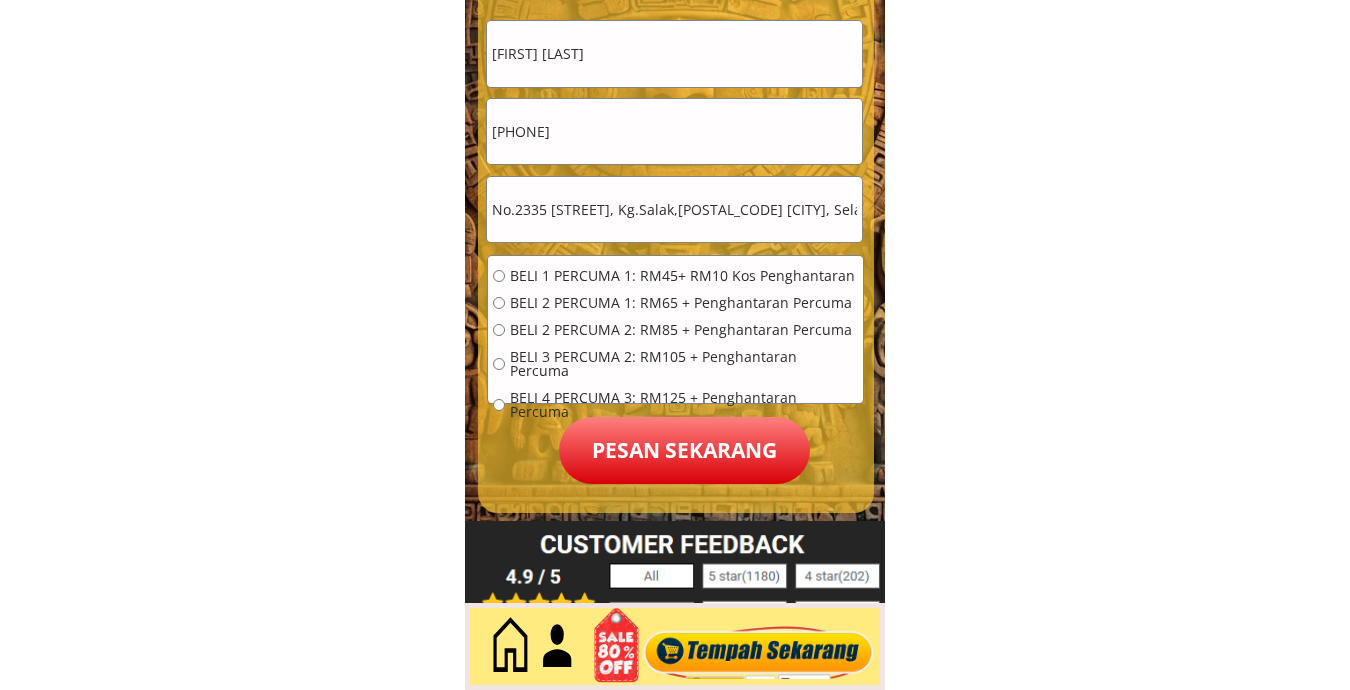 click on "BELI 2 PERCUMA 1: RM65 + Penghantaran Percuma" at bounding box center (684, 303) 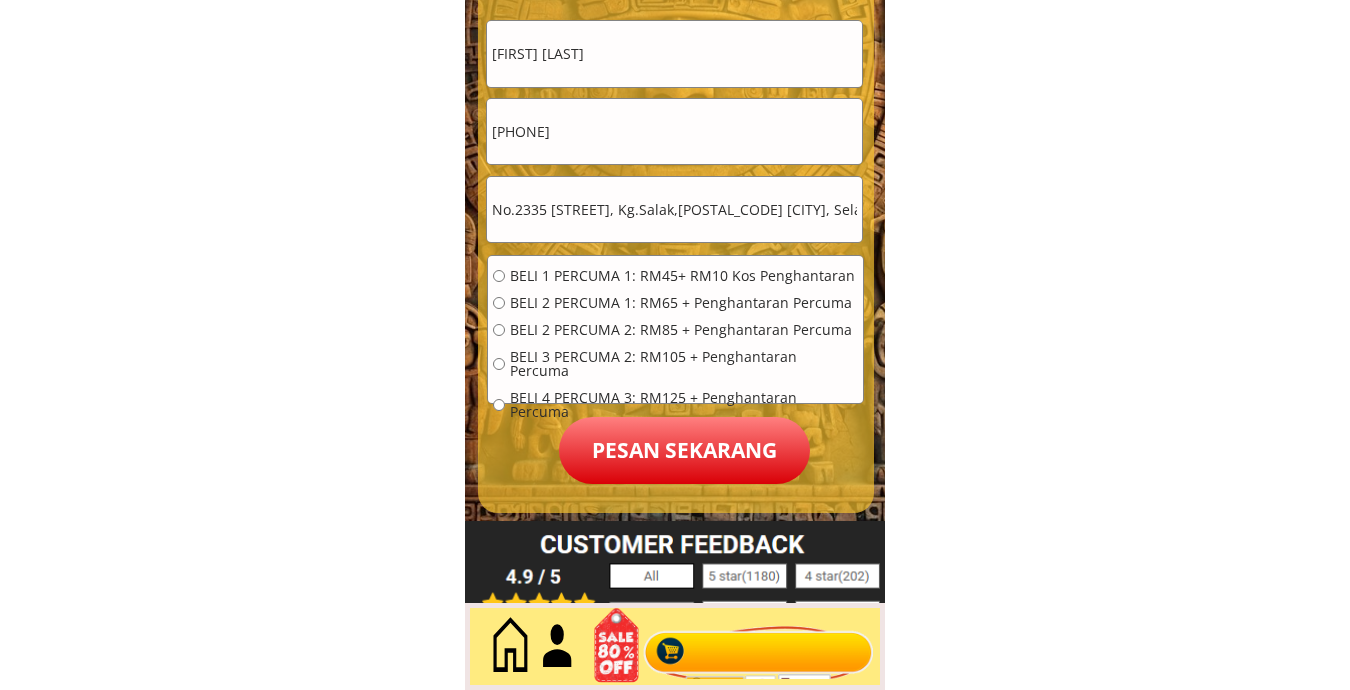 radio on "true" 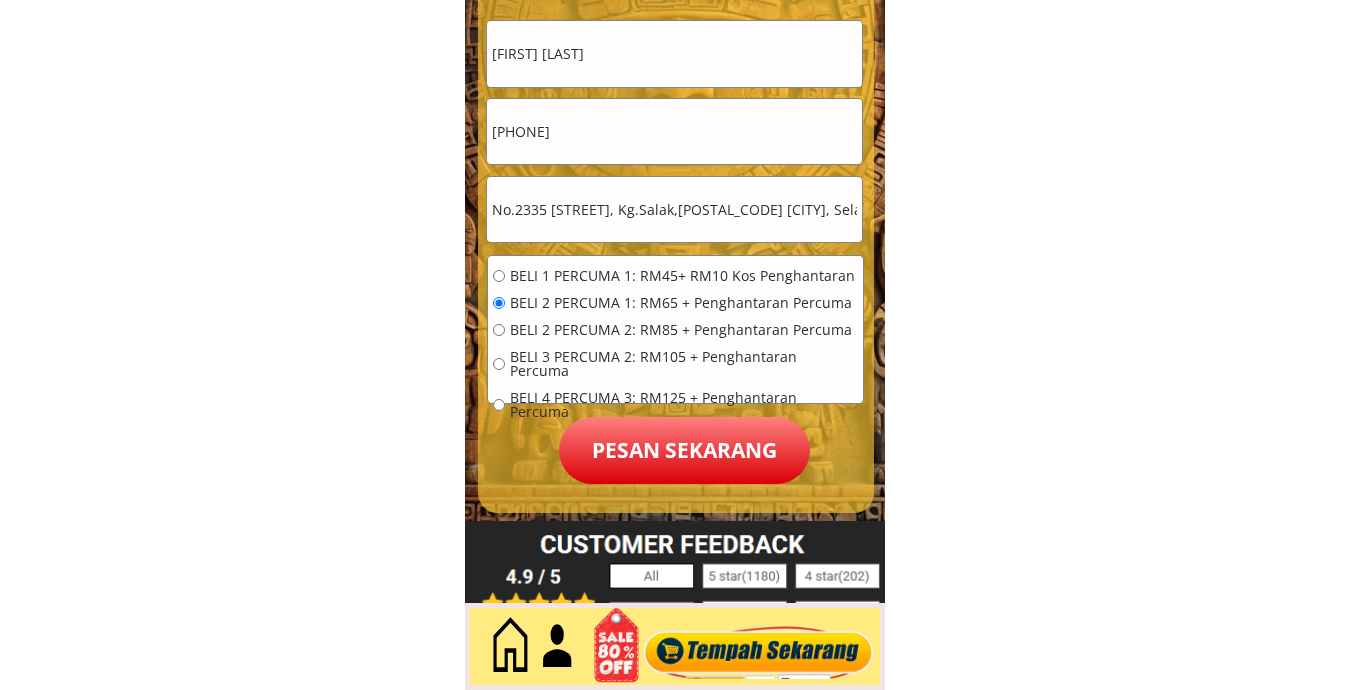 click on "Pesan sekarang" at bounding box center (684, 450) 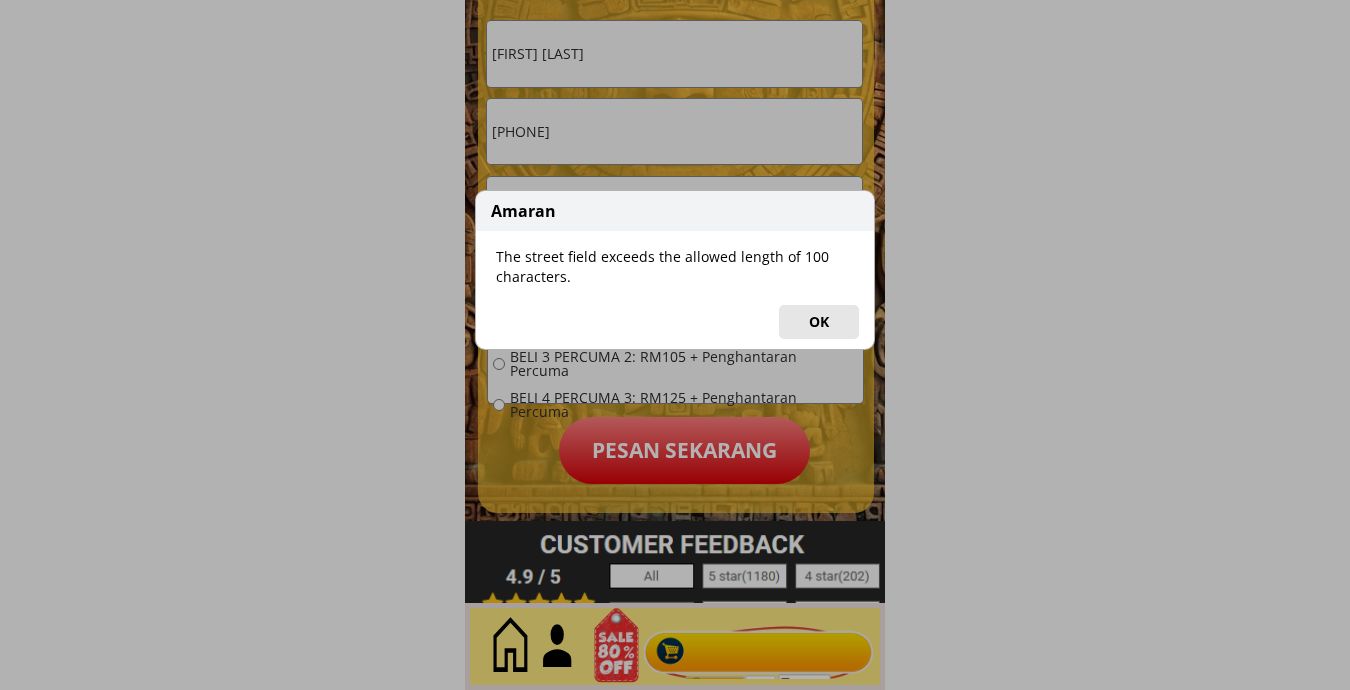 click on "OK" at bounding box center (819, 322) 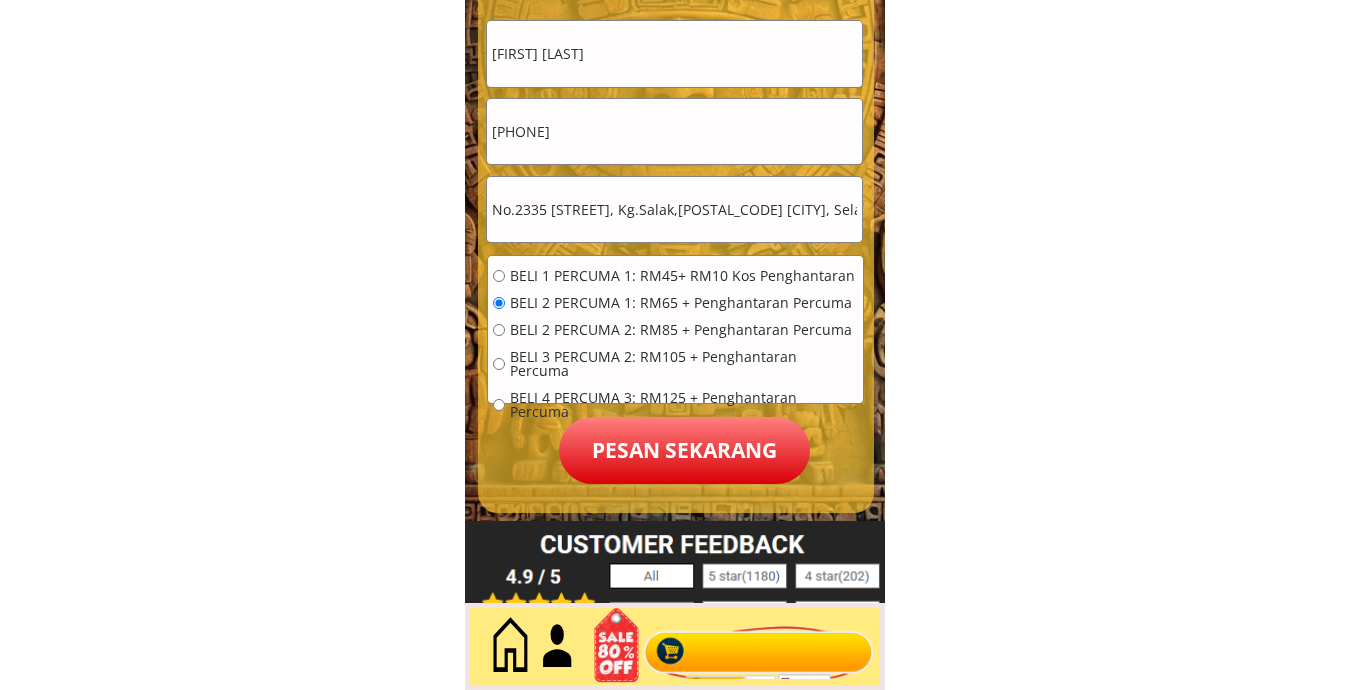 scroll, scrollTop: 0, scrollLeft: 110, axis: horizontal 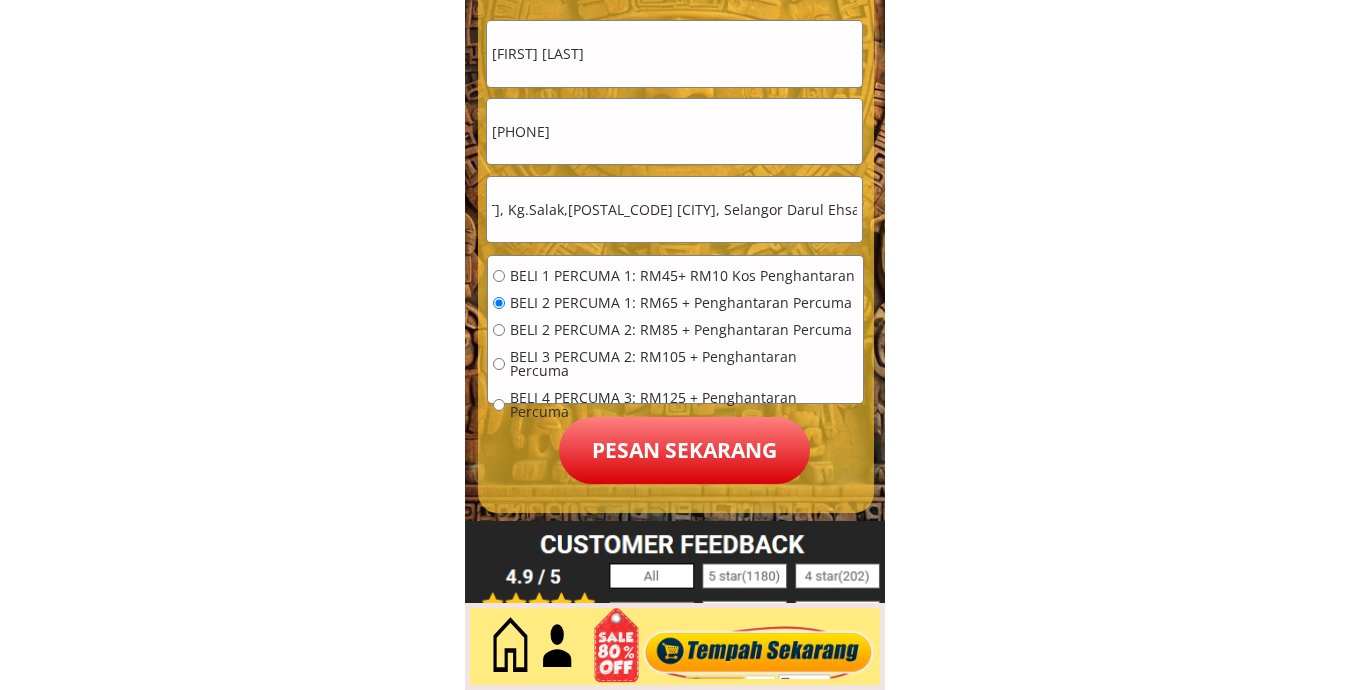 drag, startPoint x: 657, startPoint y: 216, endPoint x: 907, endPoint y: 229, distance: 250.33777 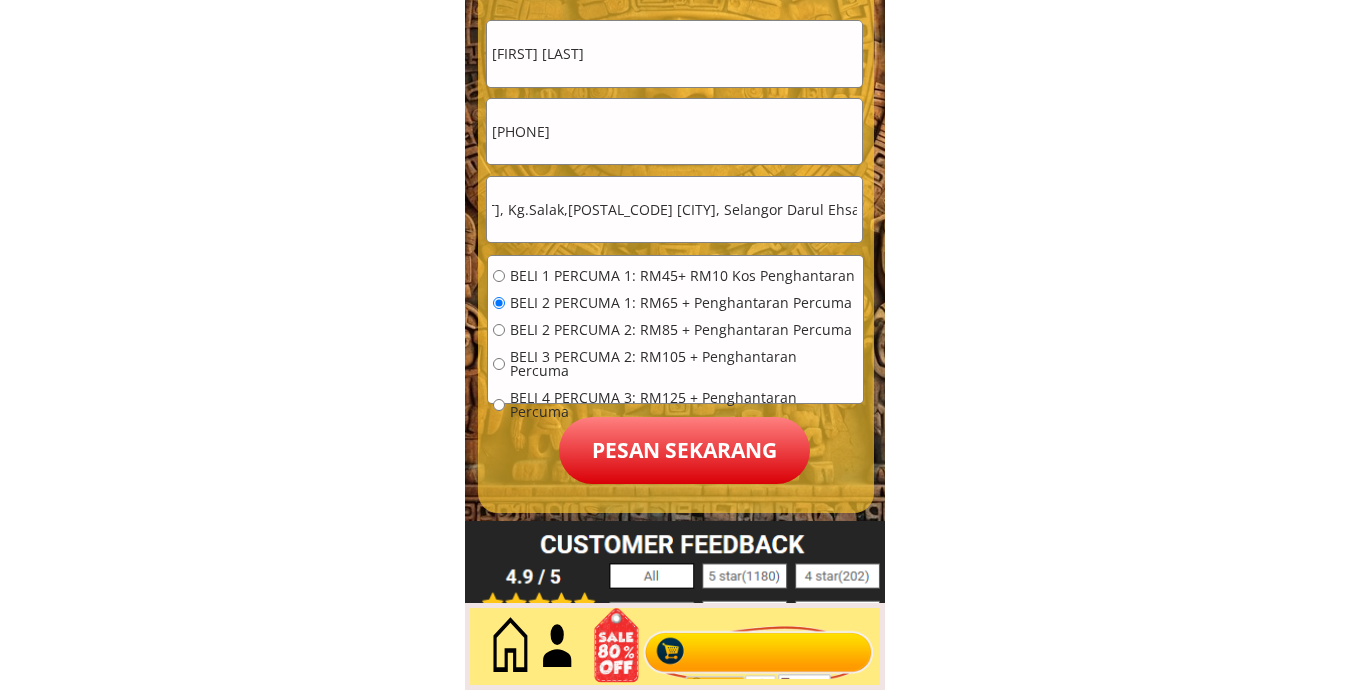 click on "MINYAK URUT DAYAK Rawatan sakit dan sakit, kebas dan keletihan terjual 12k Penghantaran percuma 4.9/5 (1.2k) Produk teratas Alat Pertanian Jepun Minyak urut penjagaan yang menenangkan hutan serbaguna ini bagus untuk semua sakit luar badan..100% herba semulajadi. Tidak panas, sesuai untuk semua peringkat umur. Penyelesaian yang berkesan untuk mereka yang mempunyai masalah SAKIT LUTUT/SEMASA3/SENDI/NESSITI INFO Minyak urut Ibu ida dayak ✅ boleh buat minyak urut selepas bersalin dan sapu pada baby
✅yang terkena air panas dan minyak panas elok sapu..sapu dan InsyaAllah tak gelembong..cepat sembuh.
✅sakit kebas2, lenguh2,bengkak2 kaki tangan,sakit saraf,frozen shoulder,trigger finger boleh sapu
✅untuk semua penyakit kulit boleh sapu
✅yang ada sakit lutut boleh sapu sebab ramai dah berjaya sembuh
✅batuk dan asma sapu dada dan belakang..minum madu juga
✅buasir luaran sapu pada bahagian yang terkeluar akan kecut dan sembuh
Sakit pinggang
Cakera Slip" at bounding box center (675, -3501) 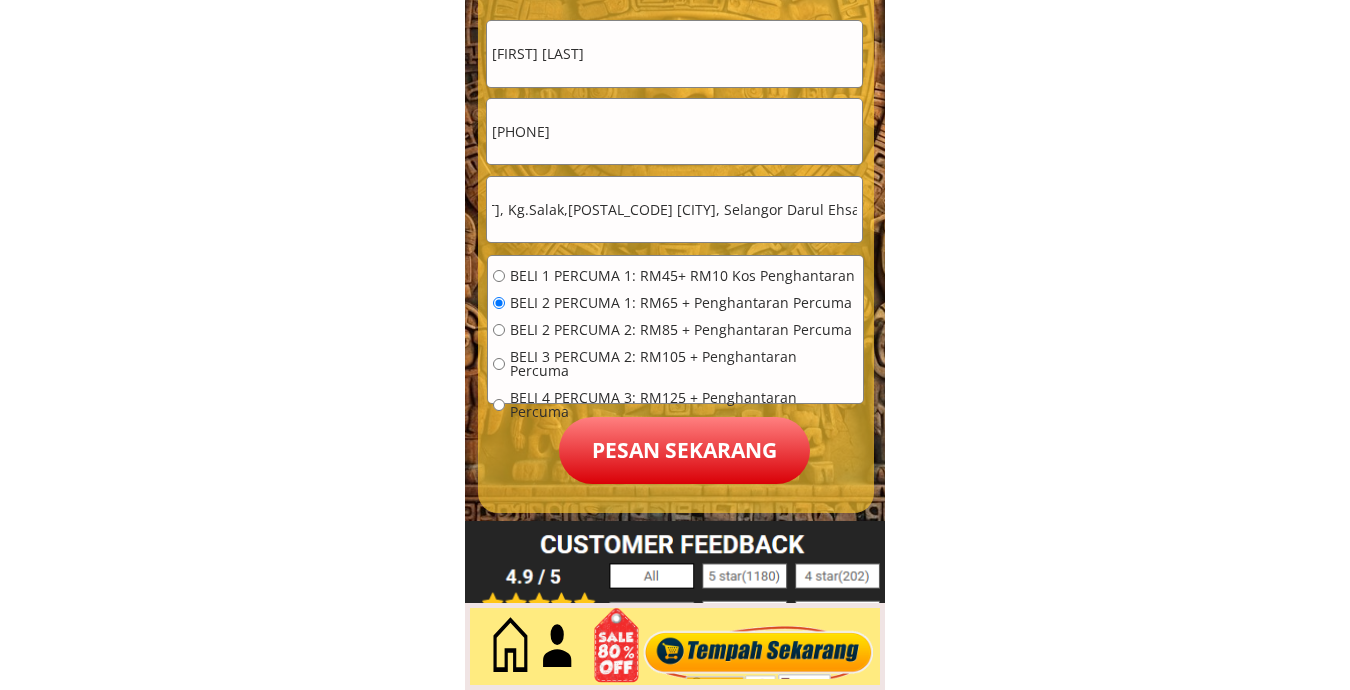 scroll, scrollTop: 0, scrollLeft: 0, axis: both 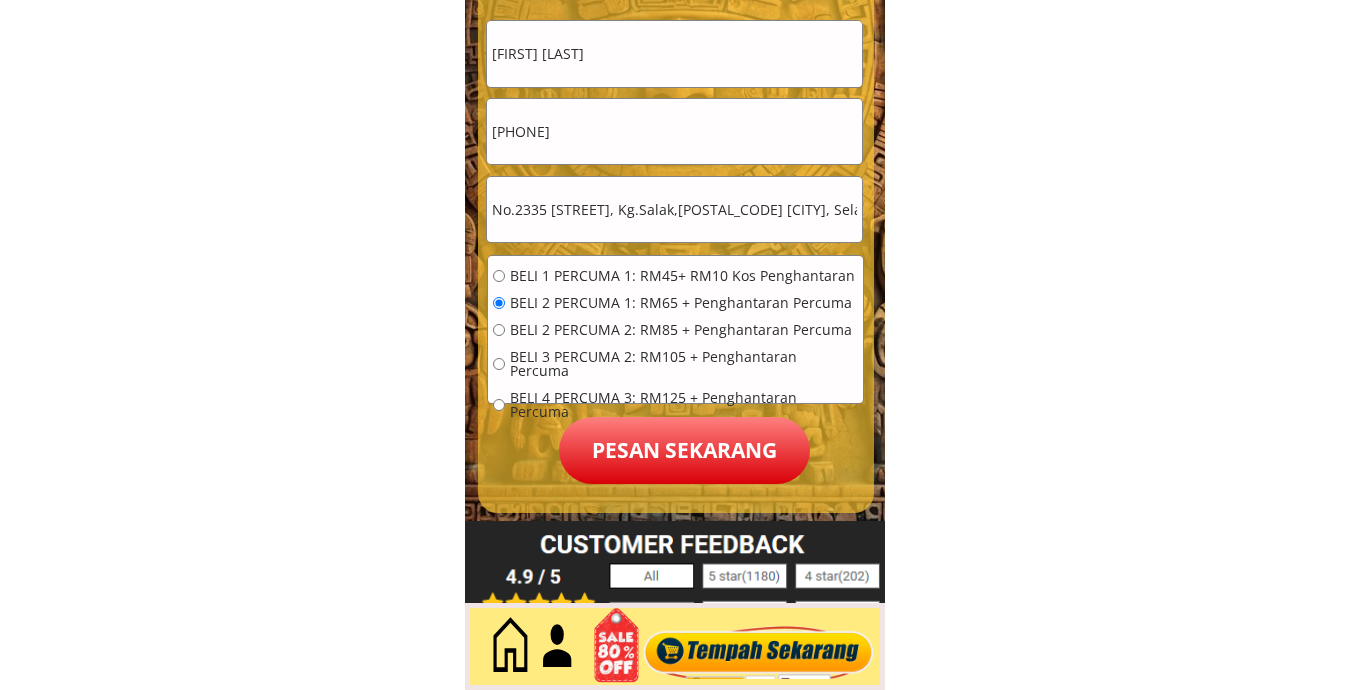 drag, startPoint x: 615, startPoint y: 220, endPoint x: 542, endPoint y: 229, distance: 73.552704 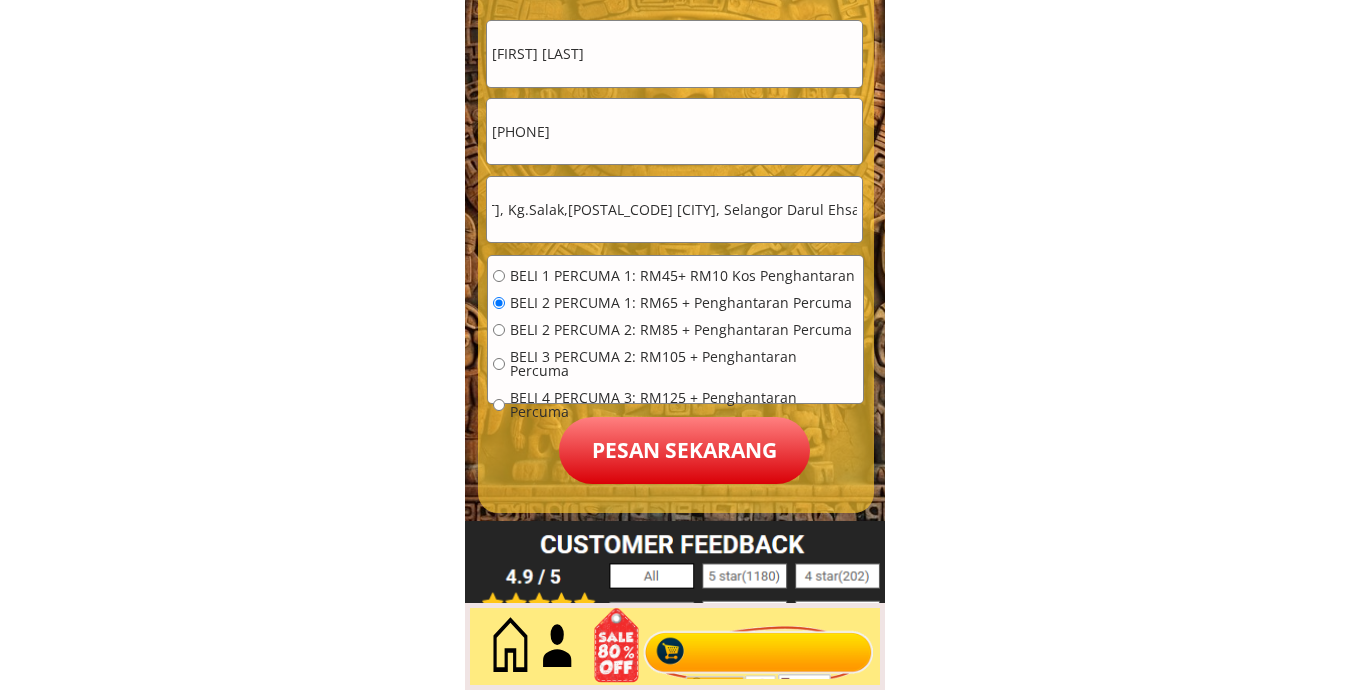 drag, startPoint x: 722, startPoint y: 212, endPoint x: 854, endPoint y: 214, distance: 132.01515 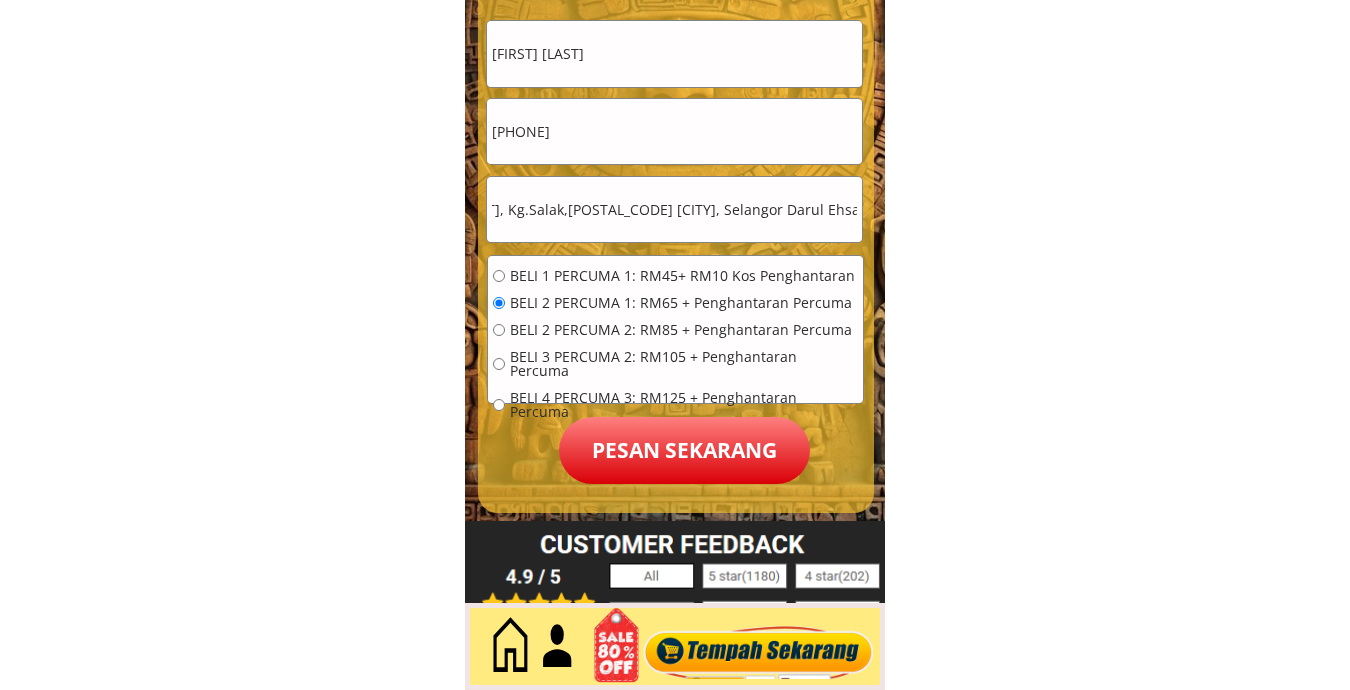 click on "MINYAK URUT DAYAK Rawatan sakit dan sakit, kebas dan keletihan terjual 12k Penghantaran percuma 4.9/5 (1.2k) Produk teratas Alat Pertanian Jepun Minyak urut penjagaan yang menenangkan hutan serbaguna ini bagus untuk semua sakit luar badan..100% herba semulajadi. Tidak panas, sesuai untuk semua peringkat umur. Penyelesaian yang berkesan untuk mereka yang mempunyai masalah SAKIT LUTUT/SEMASA3/SENDI/NESSITI INFO Minyak urut Ibu ida dayak ✅ boleh buat minyak urut selepas bersalin dan sapu pada baby
✅yang terkena air panas dan minyak panas elok sapu..sapu dan InsyaAllah tak gelembong..cepat sembuh.
✅sakit kebas2, lenguh2,bengkak2 kaki tangan,sakit saraf,frozen shoulder,trigger finger boleh sapu
✅untuk semua penyakit kulit boleh sapu
✅yang ada sakit lutut boleh sapu sebab ramai dah berjaya sembuh
✅batuk dan asma sapu dada dan belakang..minum madu juga
✅buasir luaran sapu pada bahagian yang terkeluar akan kecut dan sembuh
Sakit pinggang
Cakera Slip" at bounding box center (675, -3501) 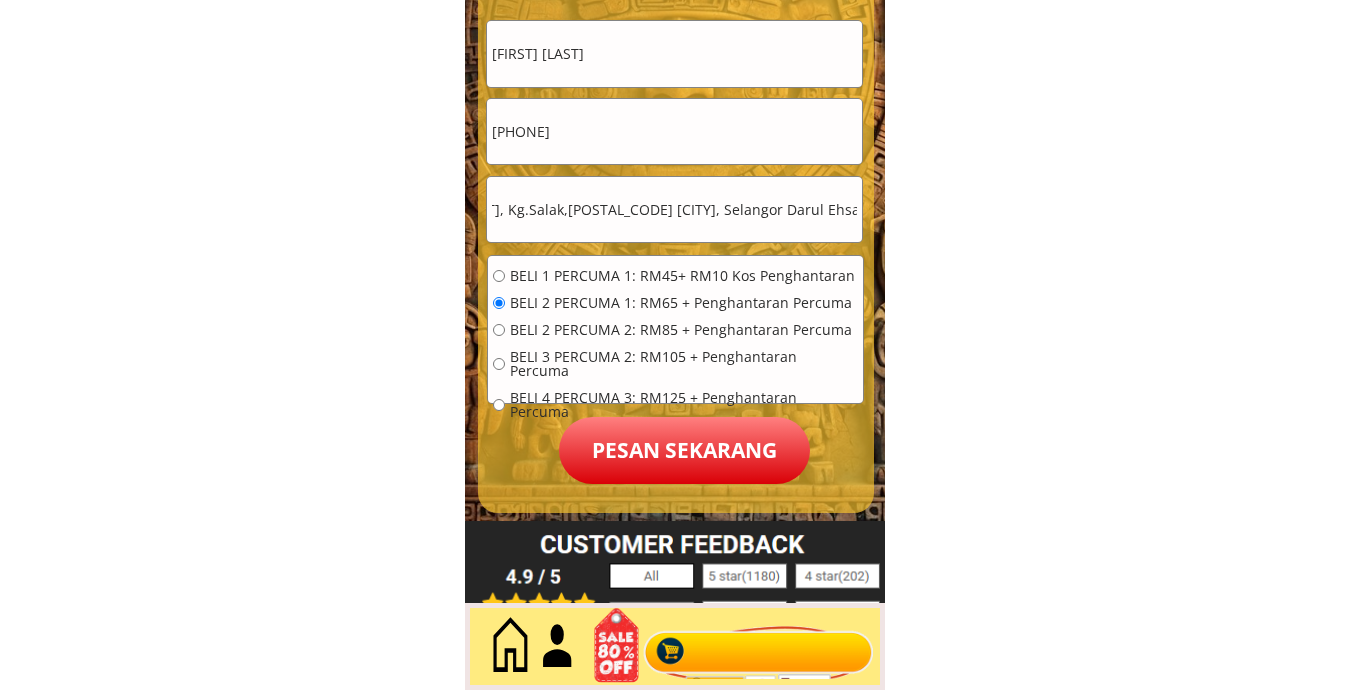 click on "No.2335 [STREET], Kg.Salak,[POSTAL_CODE] [CITY], Selangor Darul Ehsan" at bounding box center [674, 209] 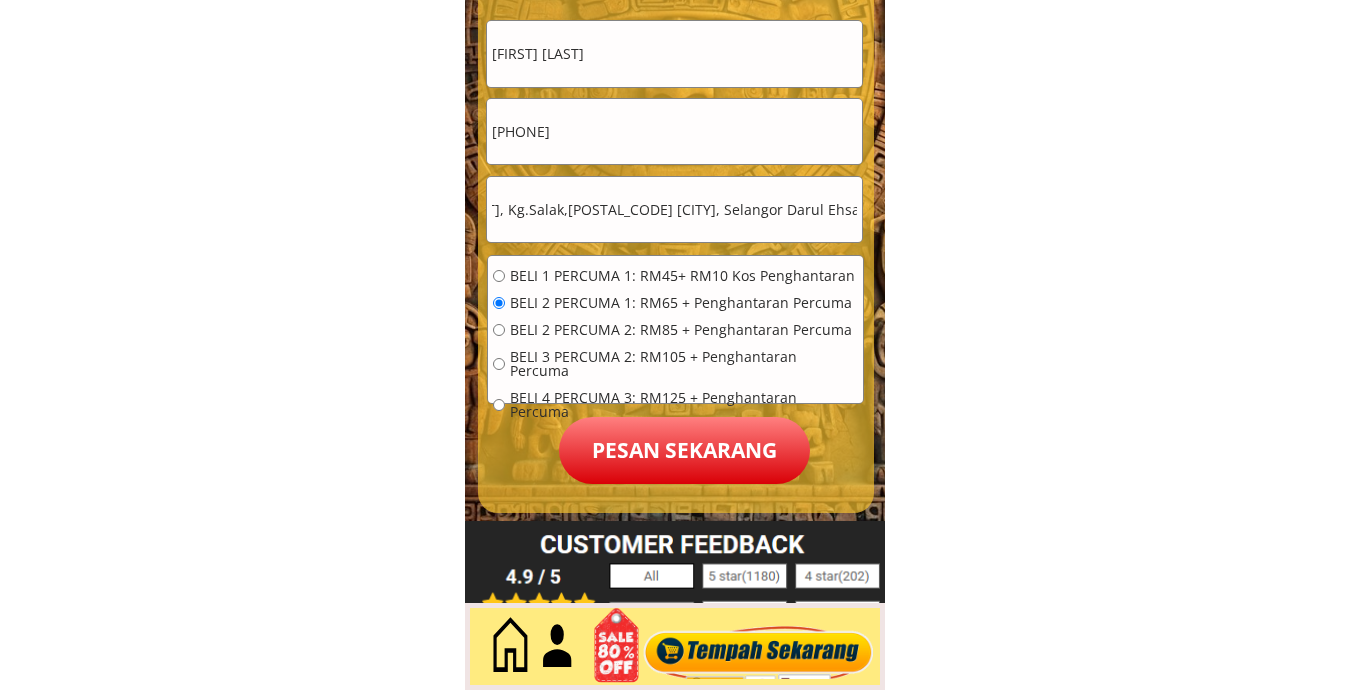 click on "MINYAK URUT DAYAK Rawatan sakit dan sakit, kebas dan keletihan terjual 12k Penghantaran percuma 4.9/5 (1.2k) Produk teratas Alat Pertanian Jepun Minyak urut penjagaan yang menenangkan hutan serbaguna ini bagus untuk semua sakit luar badan..100% herba semulajadi. Tidak panas, sesuai untuk semua peringkat umur. Penyelesaian yang berkesan untuk mereka yang mempunyai masalah SAKIT LUTUT/SEMASA3/SENDI/NESSITI INFO Minyak urut Ibu ida dayak ✅ boleh buat minyak urut selepas bersalin dan sapu pada baby
✅yang terkena air panas dan minyak panas elok sapu..sapu dan InsyaAllah tak gelembong..cepat sembuh.
✅sakit kebas2, lenguh2,bengkak2 kaki tangan,sakit saraf,frozen shoulder,trigger finger boleh sapu
✅untuk semua penyakit kulit boleh sapu
✅yang ada sakit lutut boleh sapu sebab ramai dah berjaya sembuh
✅batuk dan asma sapu dada dan belakang..minum madu juga
✅buasir luaran sapu pada bahagian yang terkeluar akan kecut dan sembuh
Sakit pinggang
Cakera Slip" at bounding box center (675, -3501) 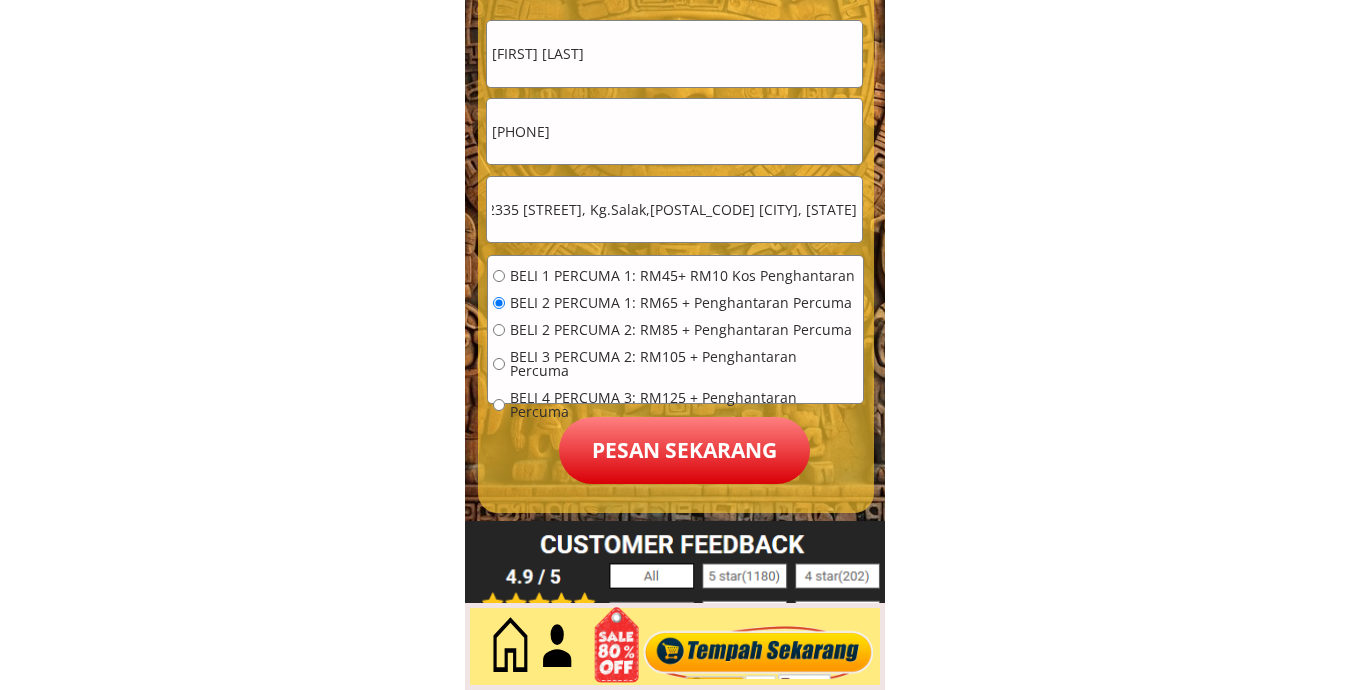 scroll, scrollTop: 0, scrollLeft: 0, axis: both 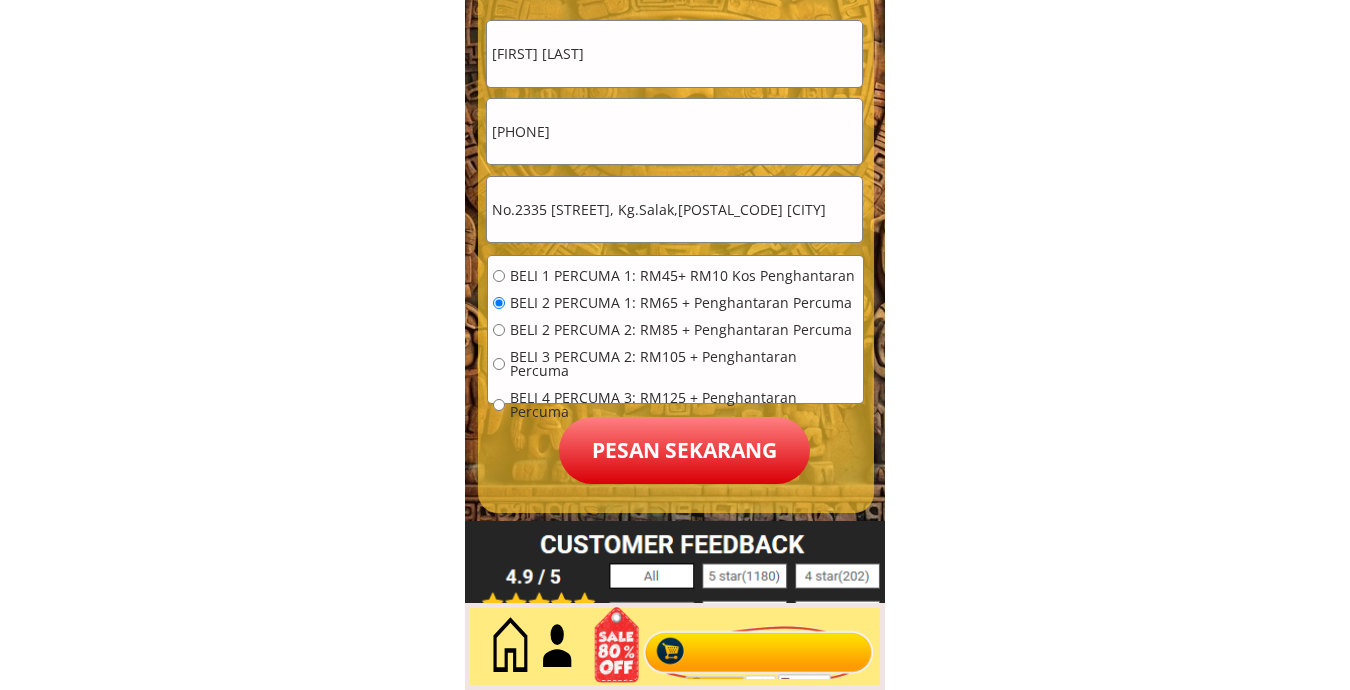type on "No.2335 [STREET], Kg.Salak,[POSTAL_CODE] [CITY]" 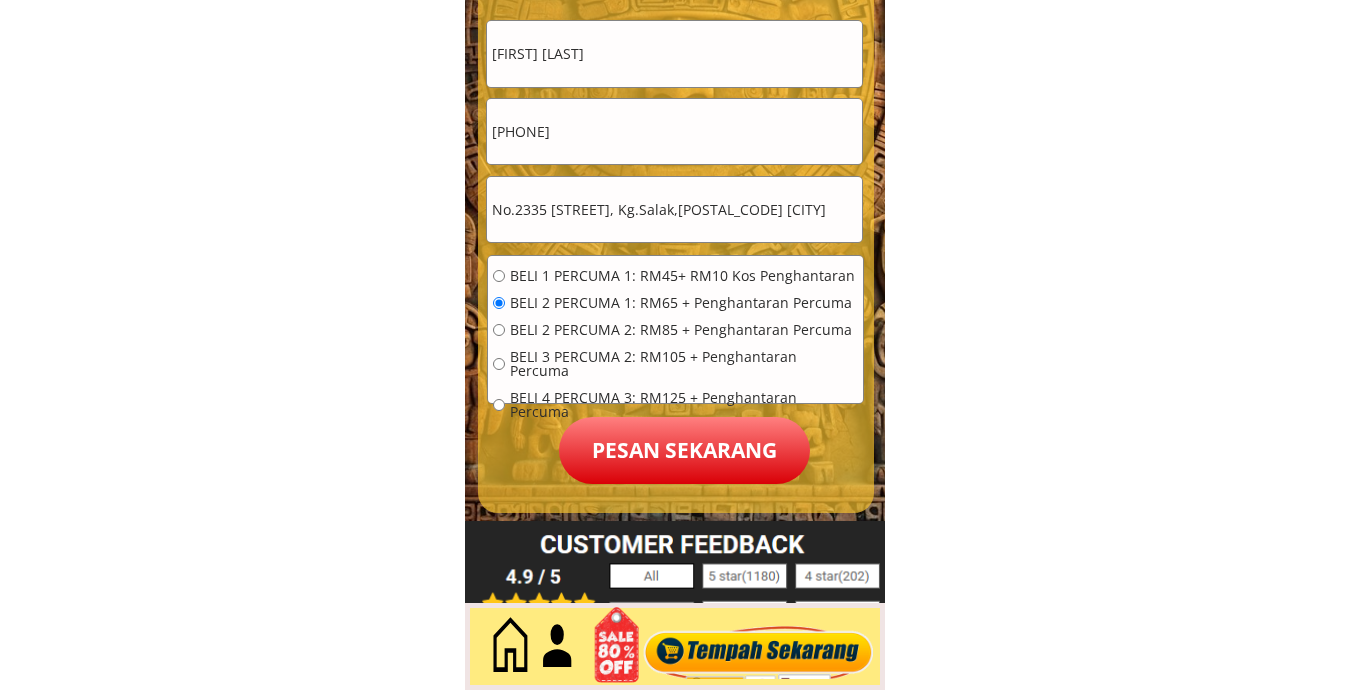 click on "Pesan sekarang" at bounding box center (684, 450) 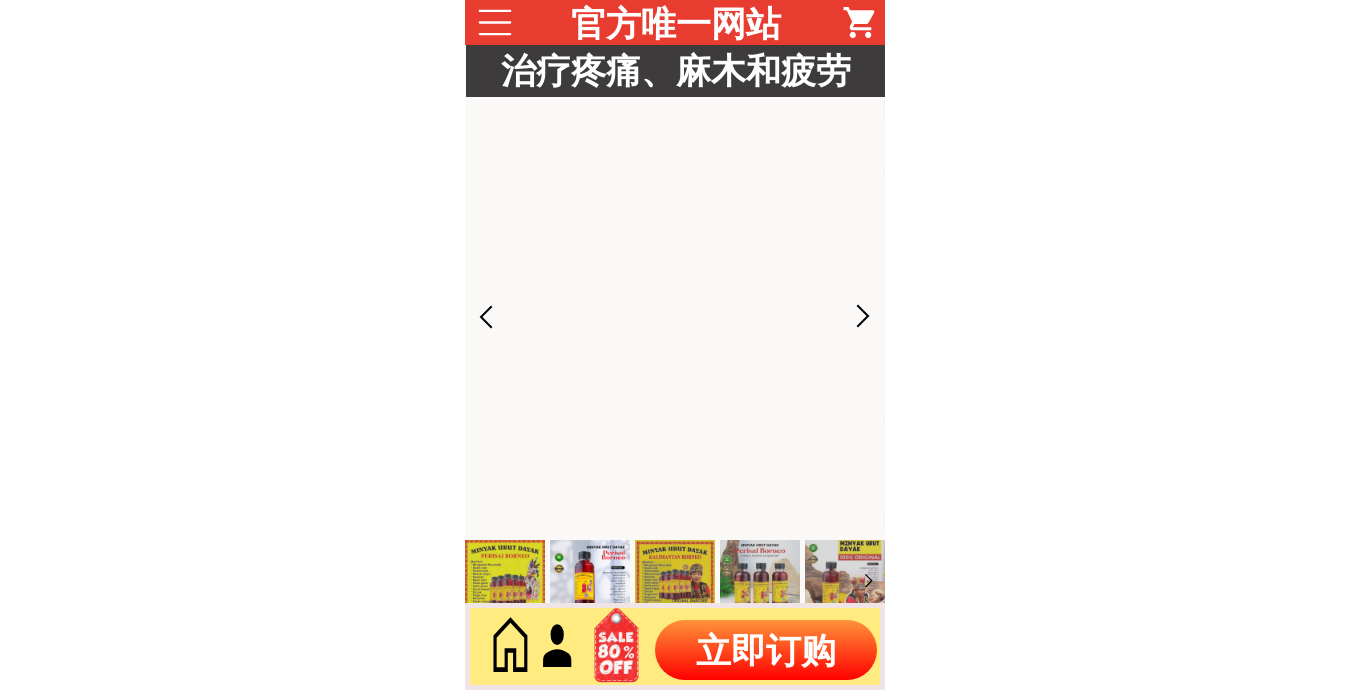 scroll, scrollTop: 0, scrollLeft: 0, axis: both 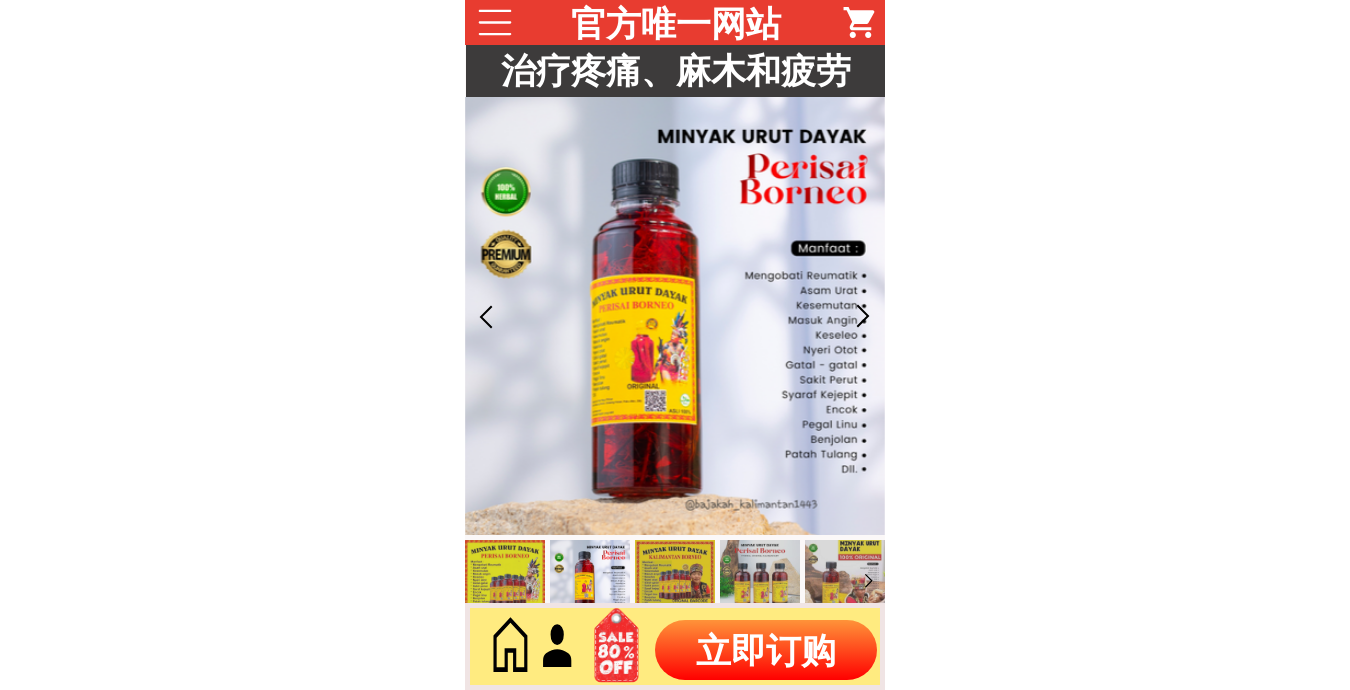 click on "立即订购" at bounding box center (766, 650) 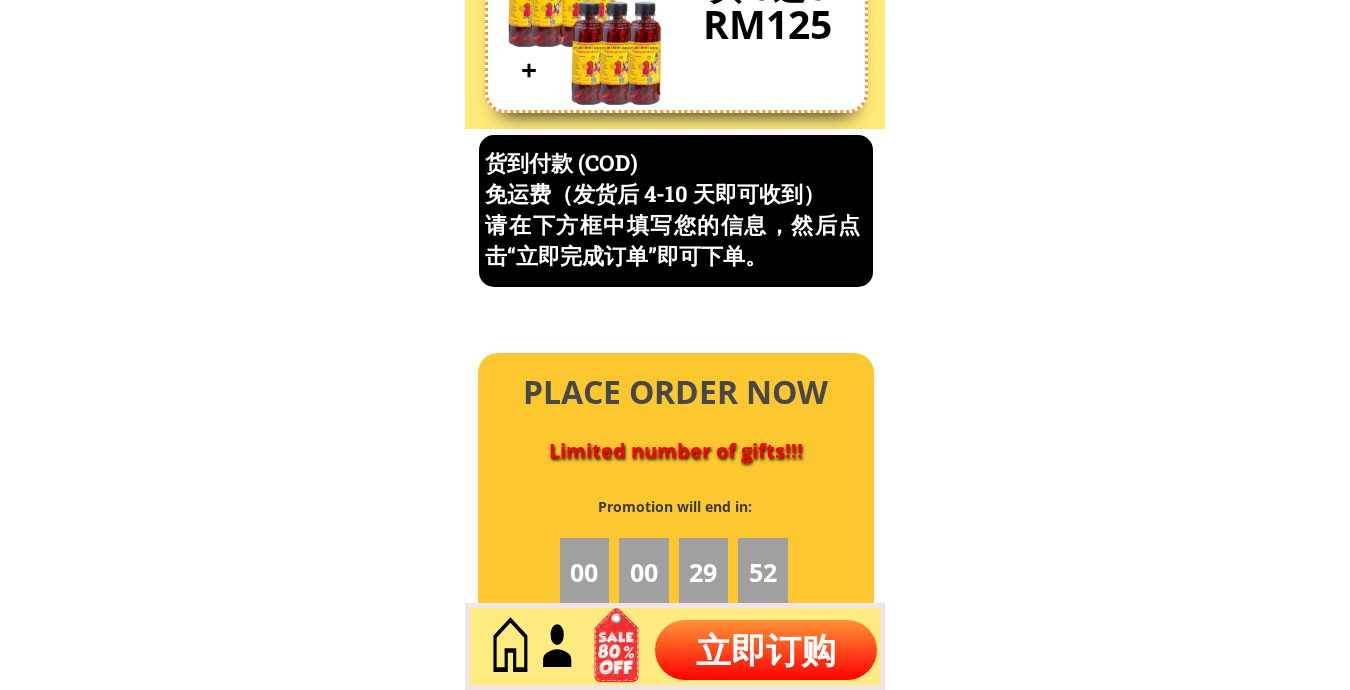 scroll, scrollTop: 8553, scrollLeft: 0, axis: vertical 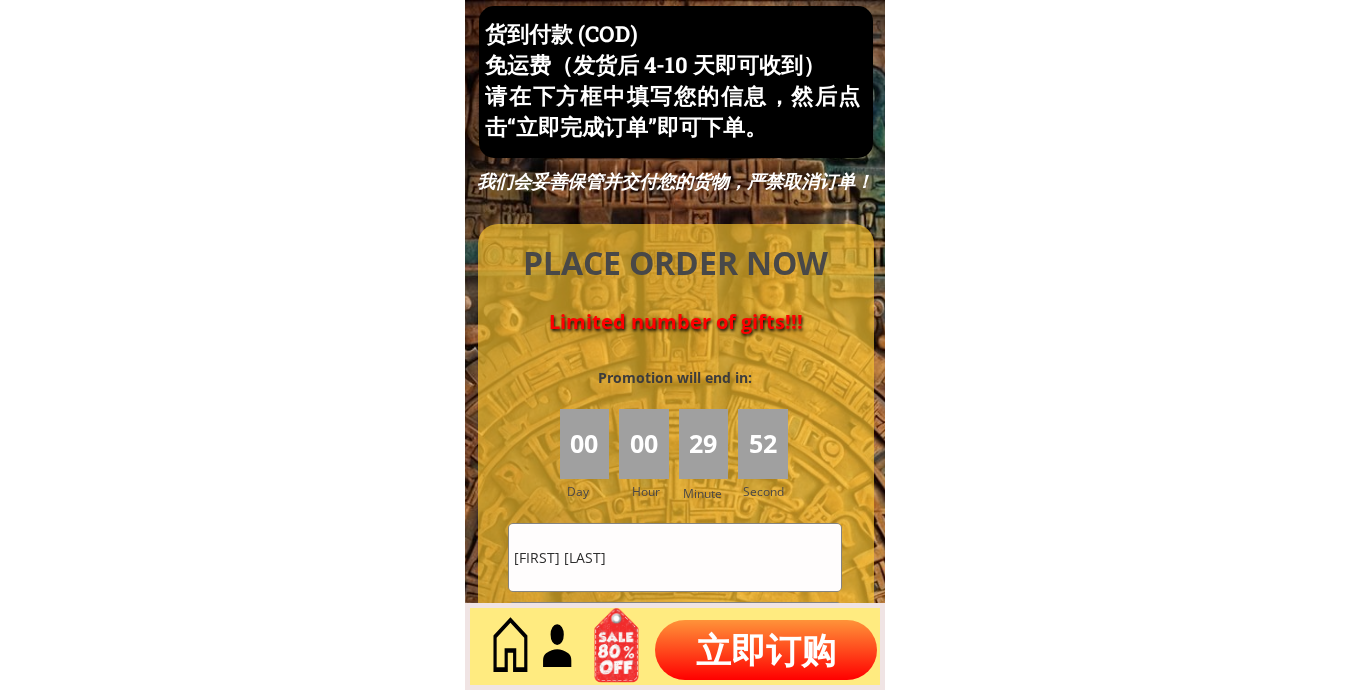 click on "[FIRST] [LAST]" at bounding box center [675, 557] 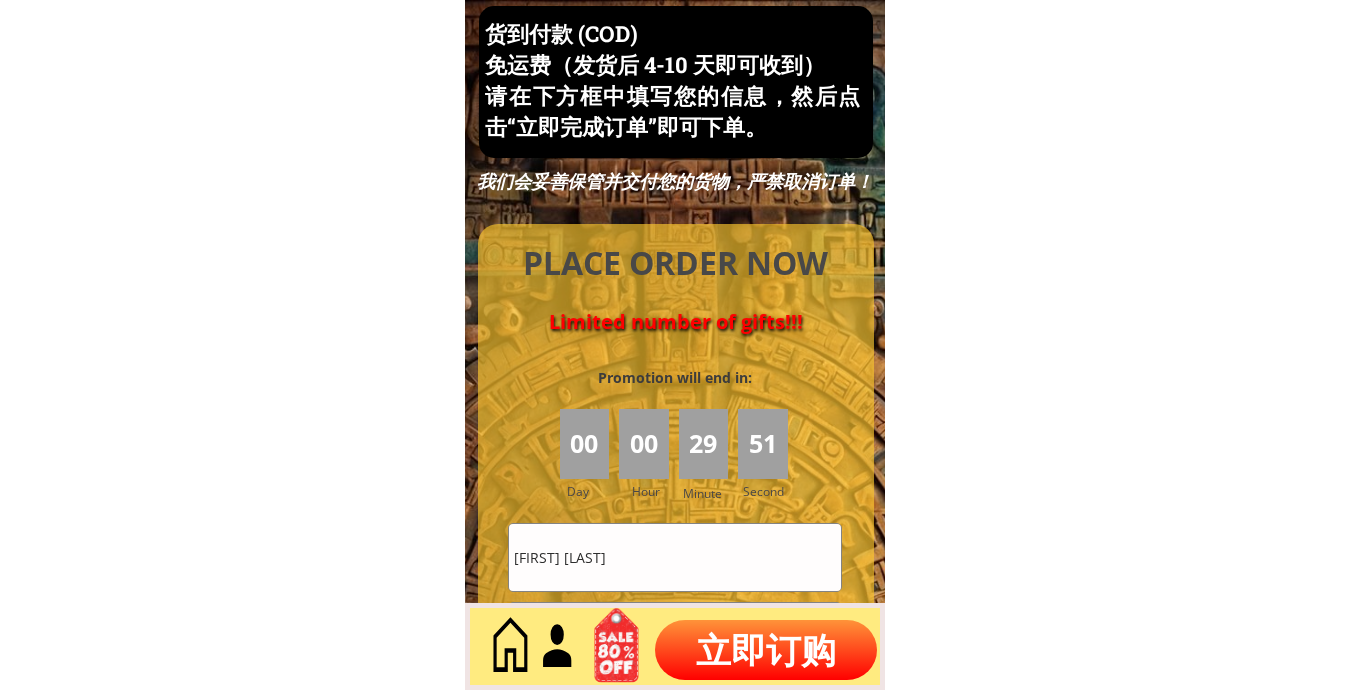 click on "[FIRST] [LAST]" at bounding box center [675, 557] 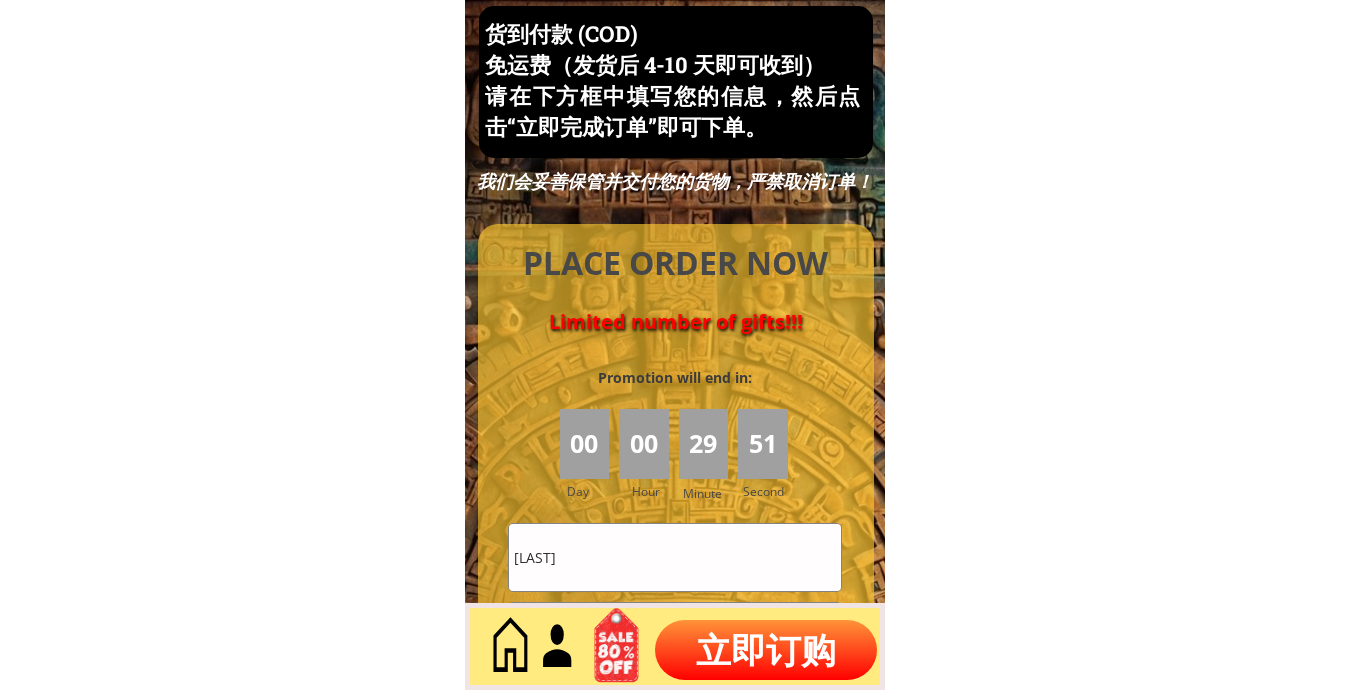 type on "Chong tai lau" 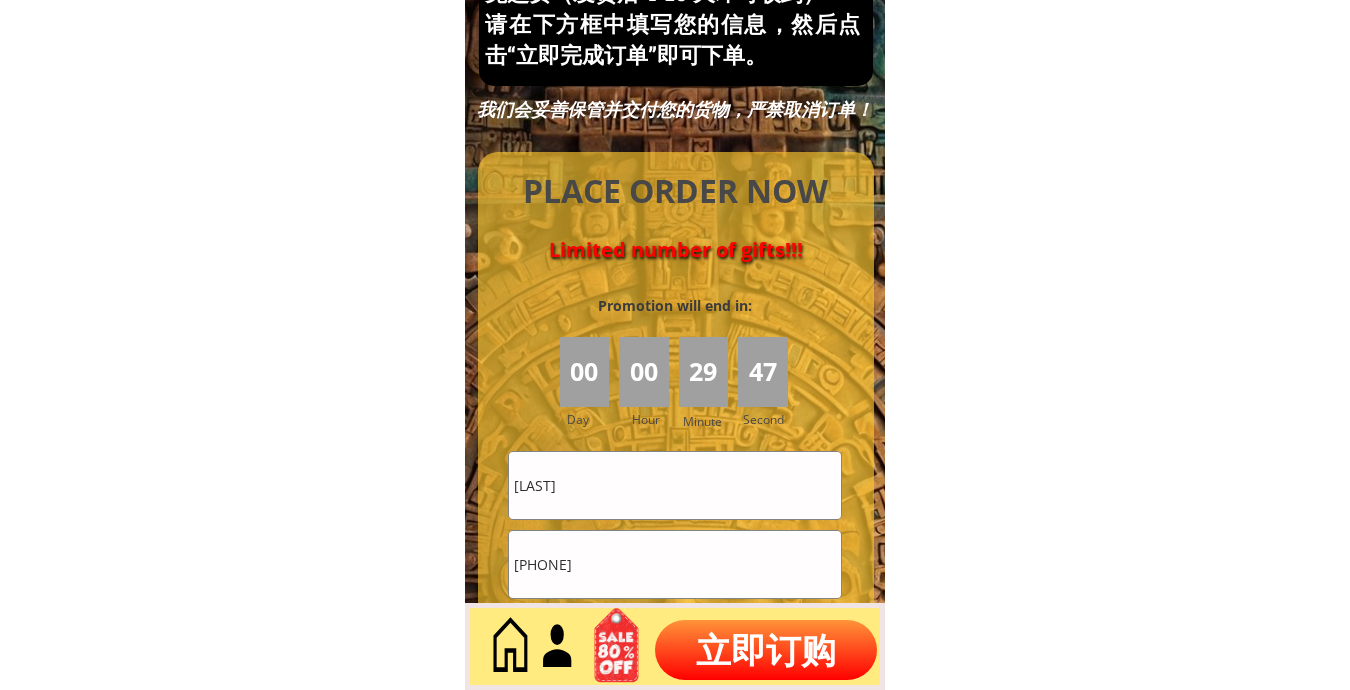 scroll, scrollTop: 8886, scrollLeft: 0, axis: vertical 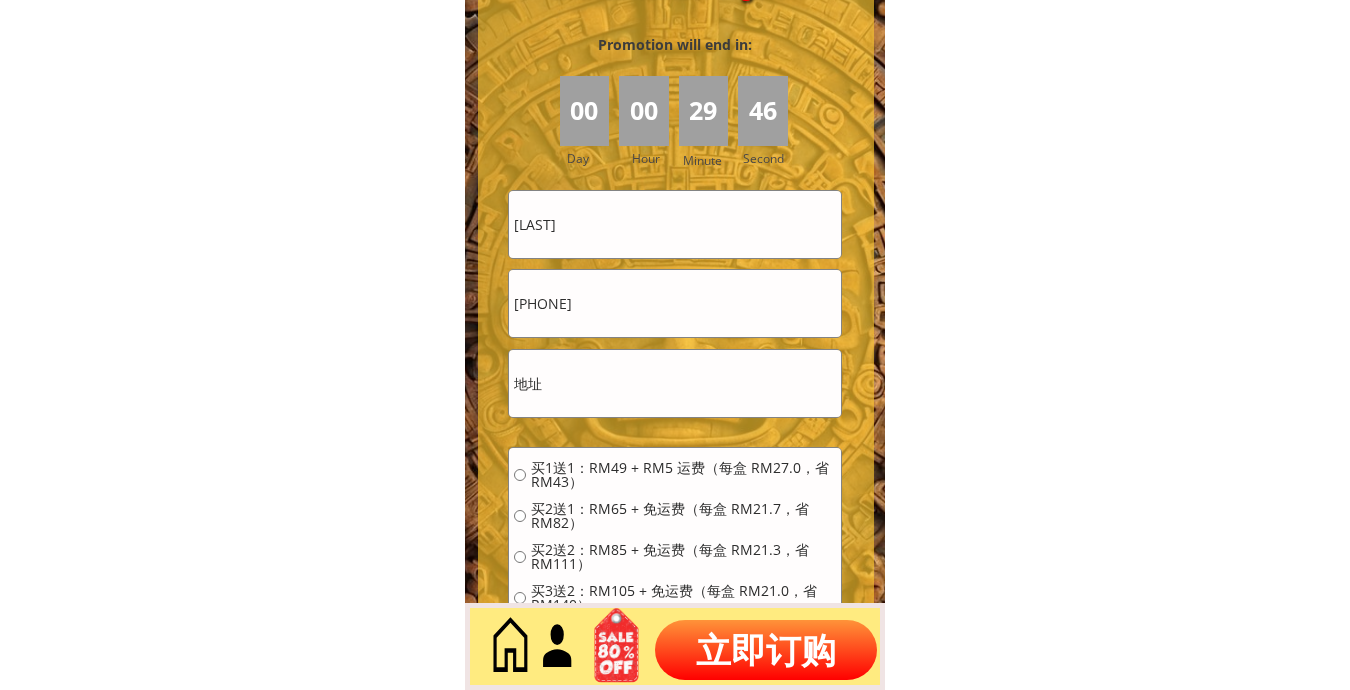 click on "[PHONE]" at bounding box center [675, 303] 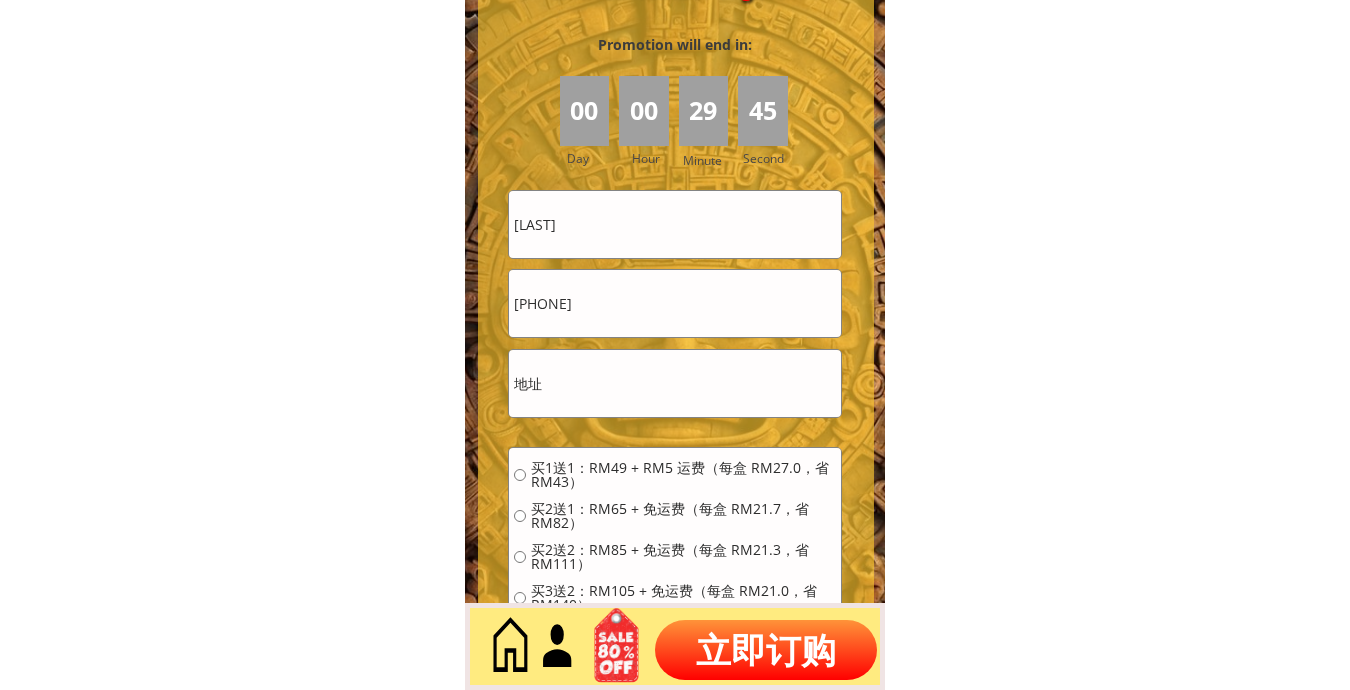 type on "01131904882" 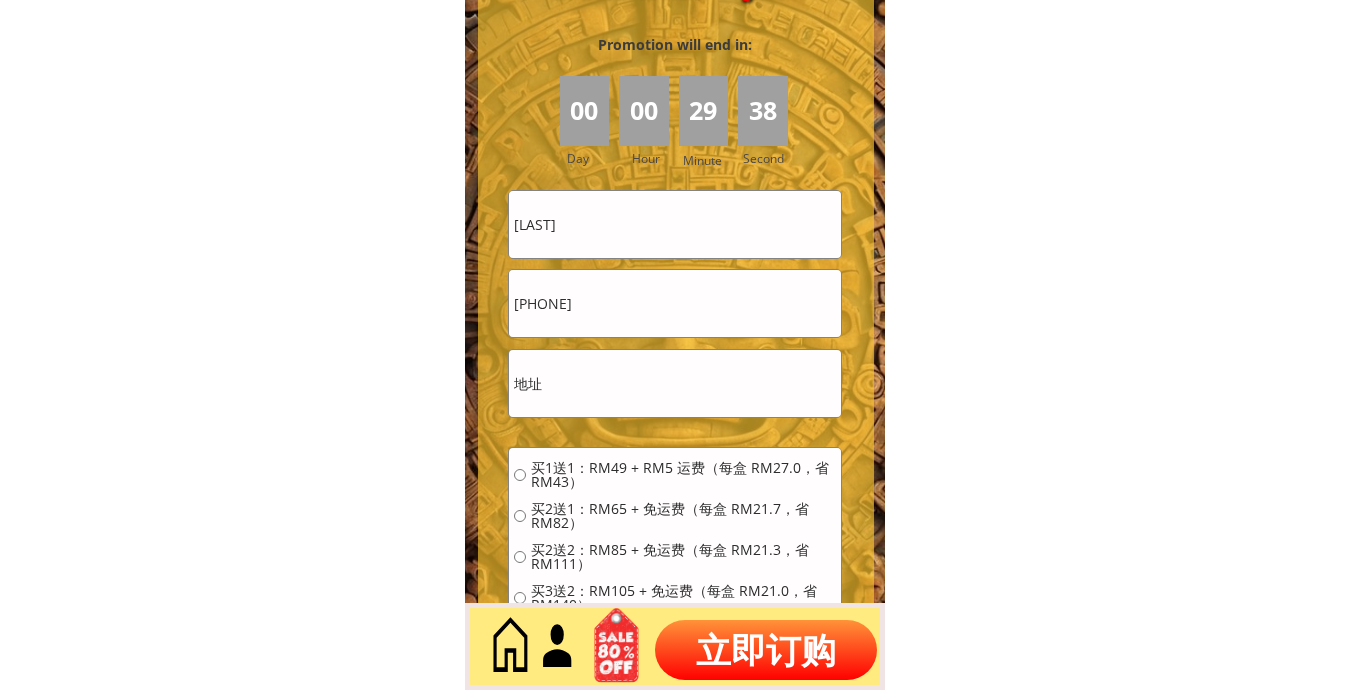 click at bounding box center (675, 383) 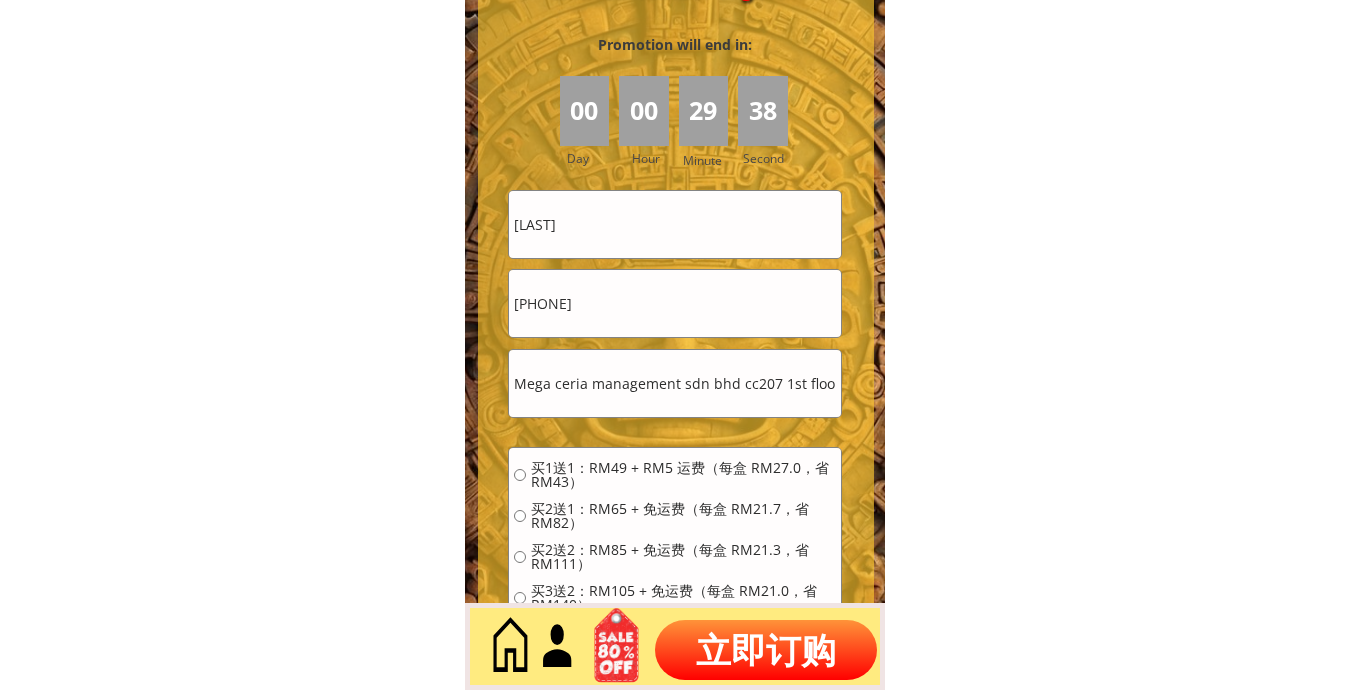scroll, scrollTop: 0, scrollLeft: 463, axis: horizontal 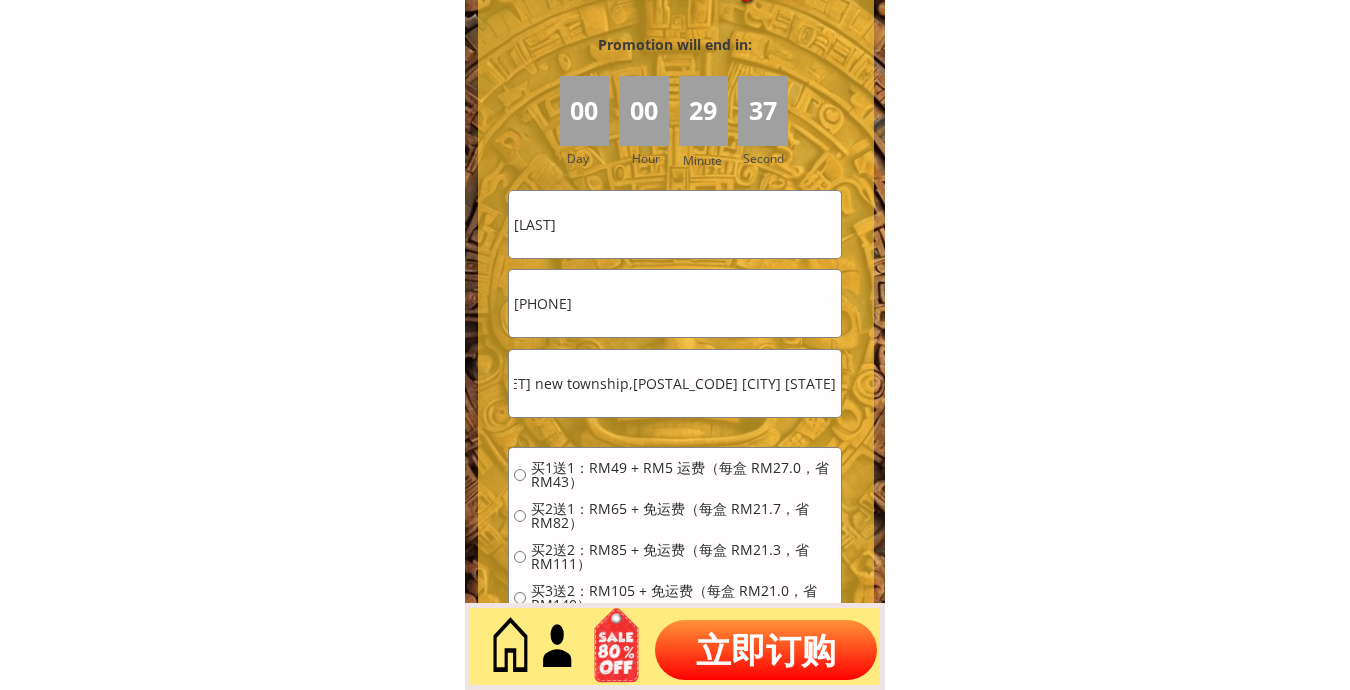 type on "Mega ceria management sdn bhd cc207 1st floor,jalan Batu Kawa,jalan Batu Kawa new township,93250 Kuching Sarawak" 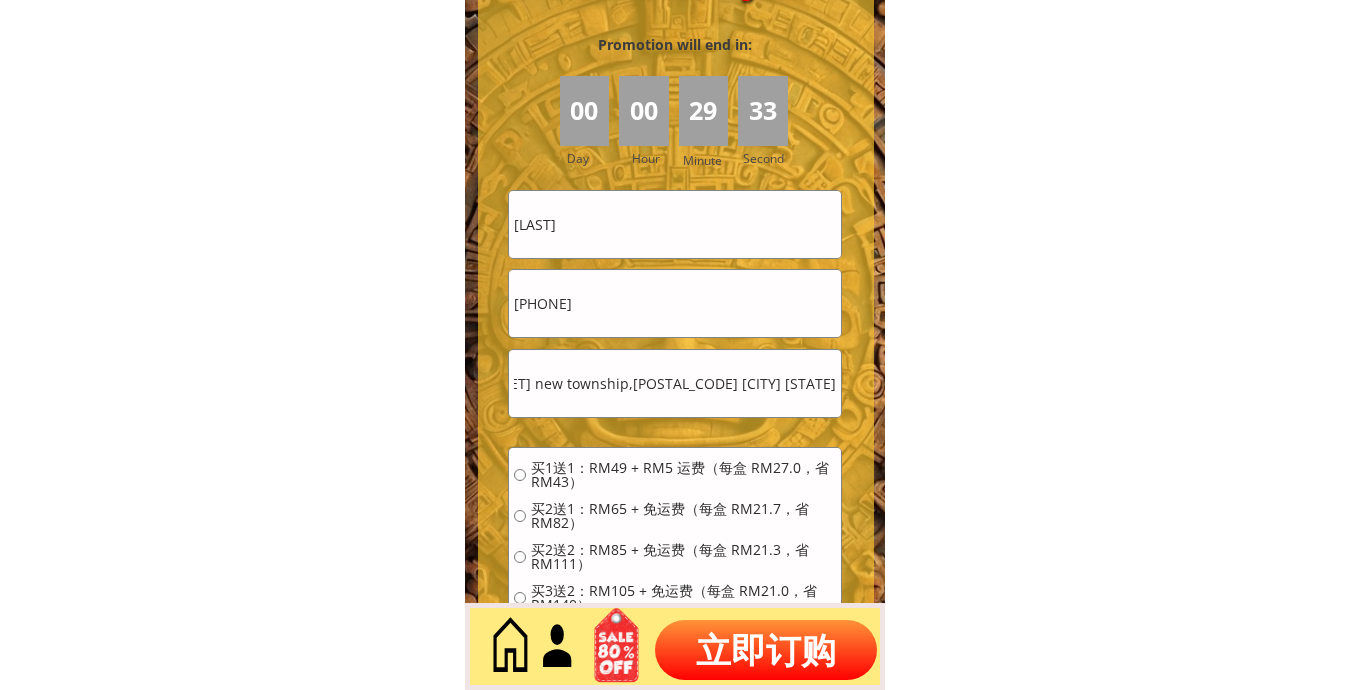 scroll, scrollTop: 0, scrollLeft: 0, axis: both 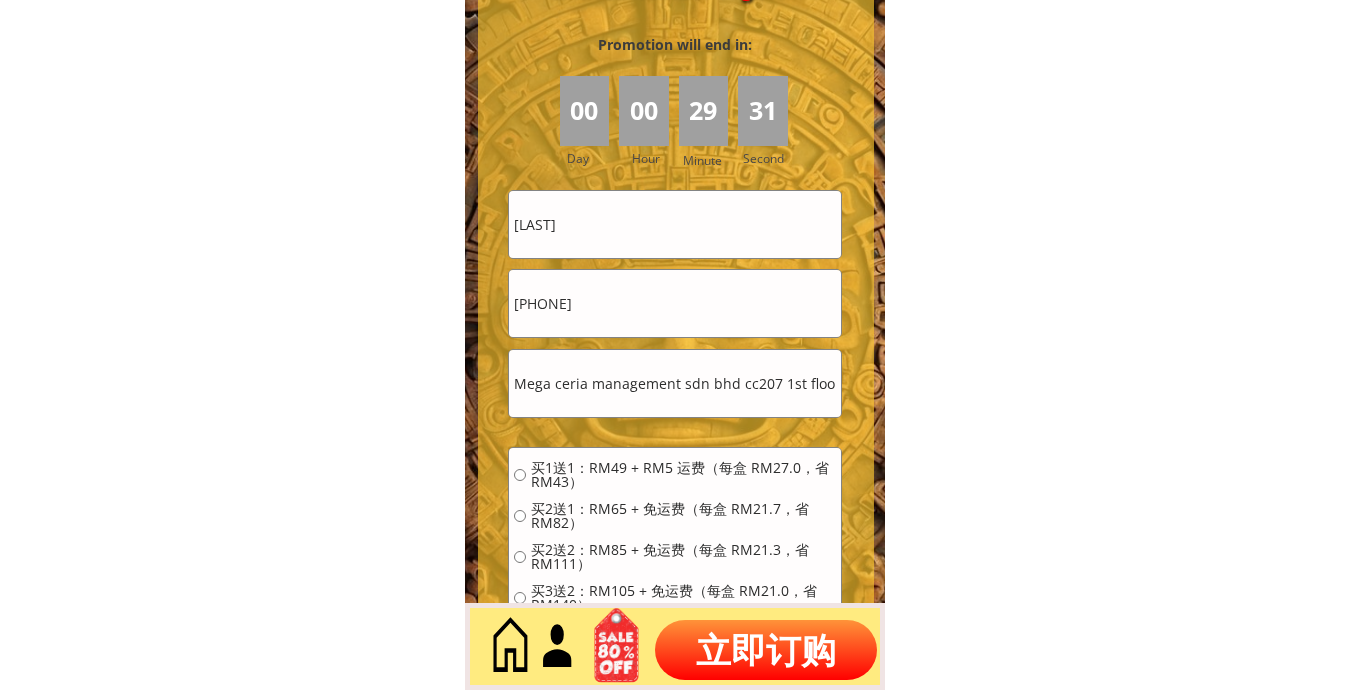 click on "买1送1：RM49 + RM5 运费（每盒 RM27.0，省 RM43）" at bounding box center (683, 475) 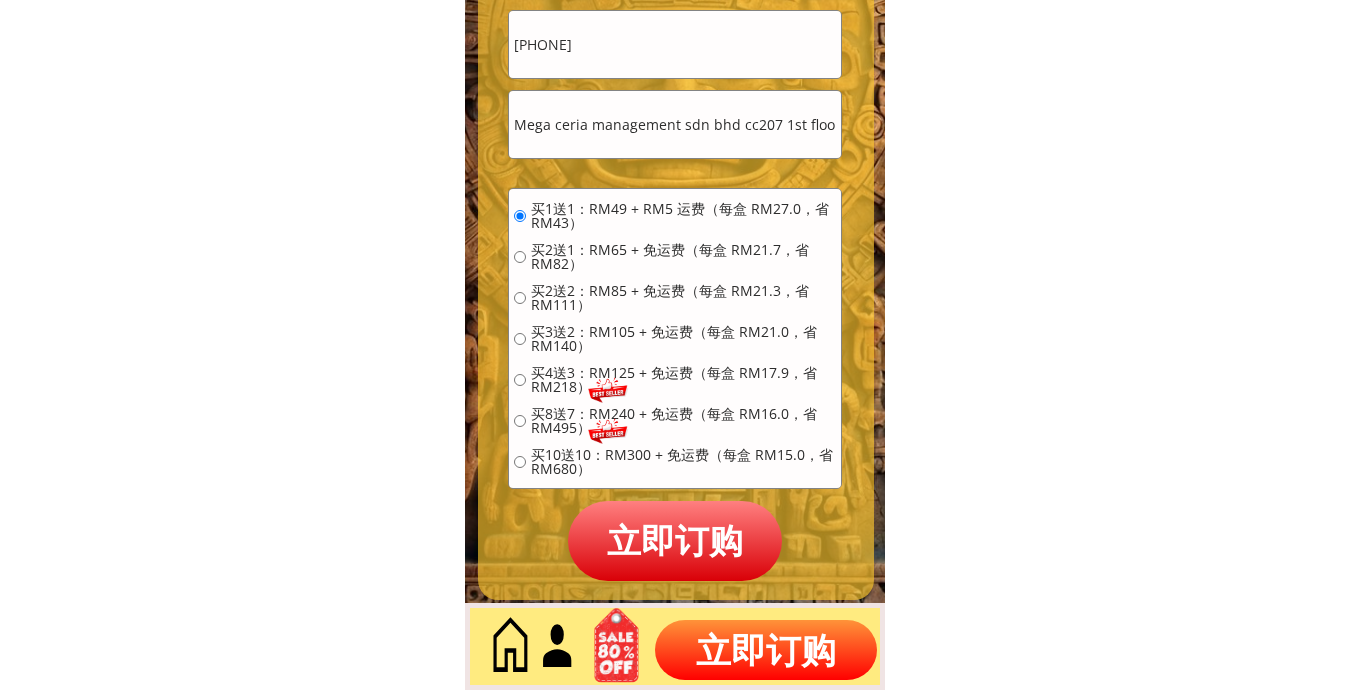 scroll, scrollTop: 9220, scrollLeft: 0, axis: vertical 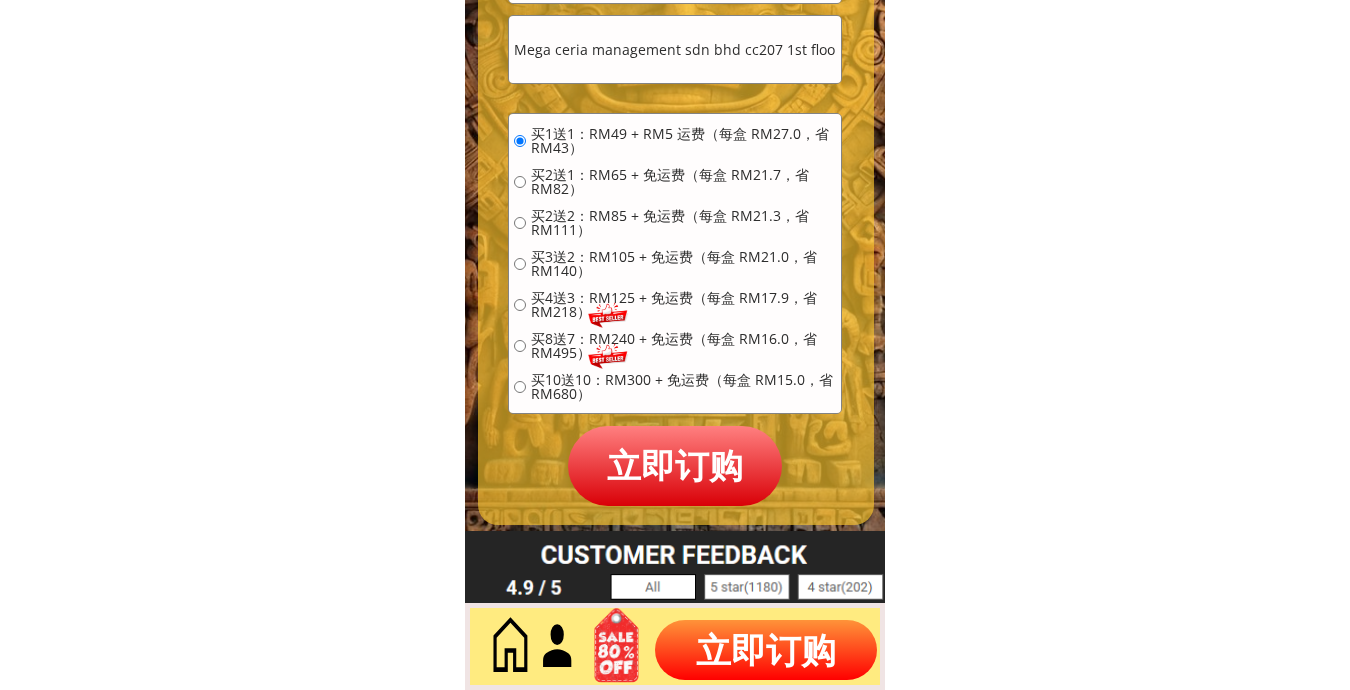 click on "立即订购" at bounding box center [675, 465] 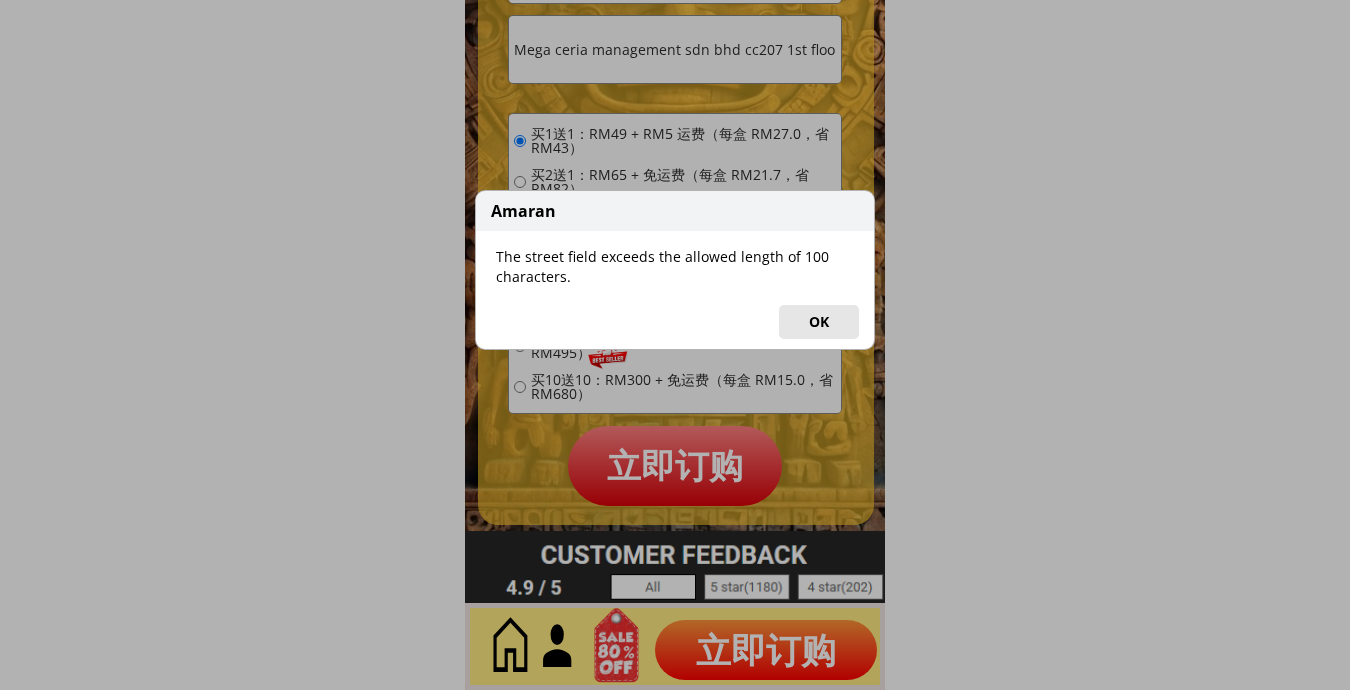 drag, startPoint x: 808, startPoint y: 320, endPoint x: 726, endPoint y: 337, distance: 83.74366 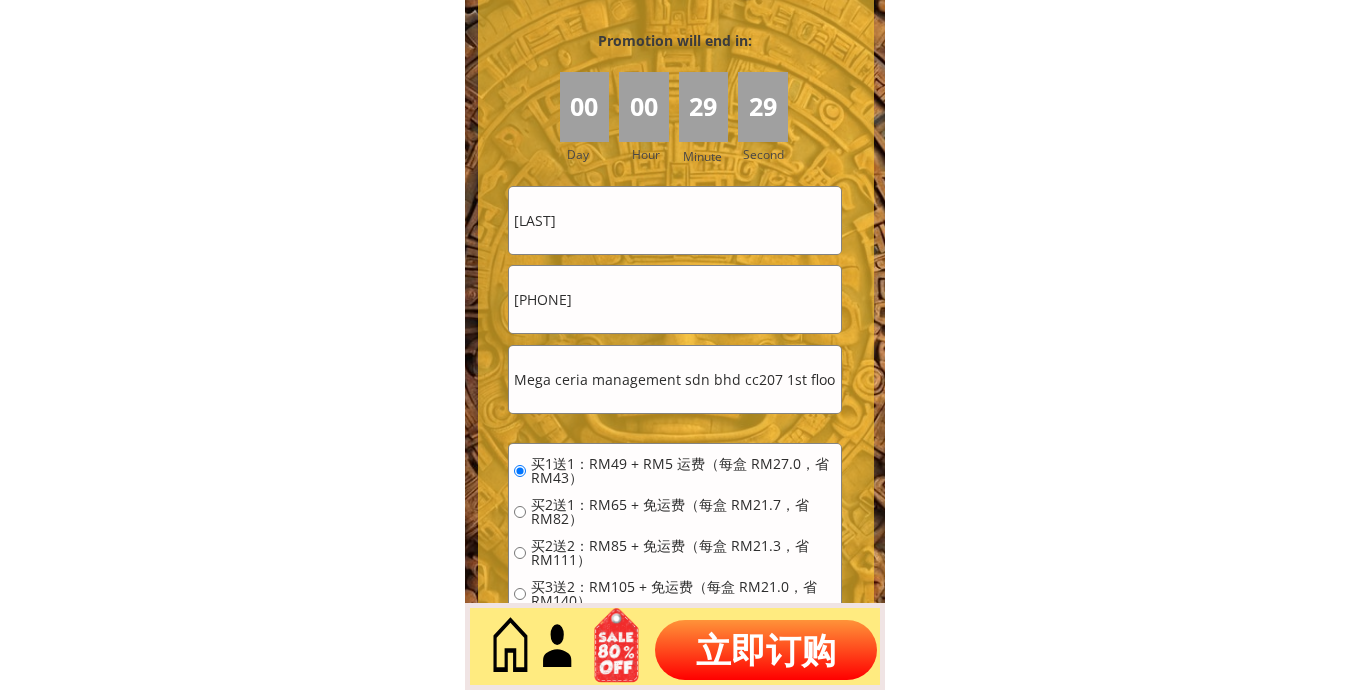 scroll, scrollTop: 8886, scrollLeft: 0, axis: vertical 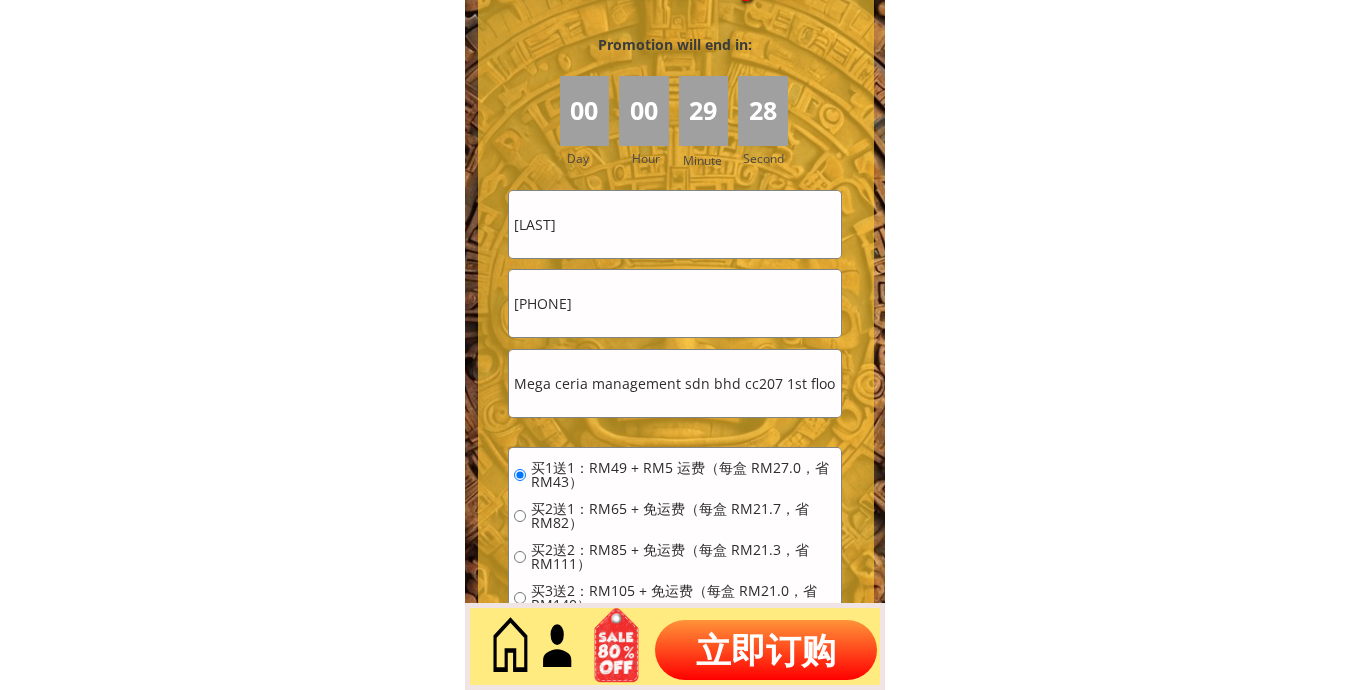click on "Mega ceria management sdn bhd cc207 1st floor,jalan Batu Kawa,jalan Batu Kawa new township,93250 Kuching Sarawak" at bounding box center (675, 383) 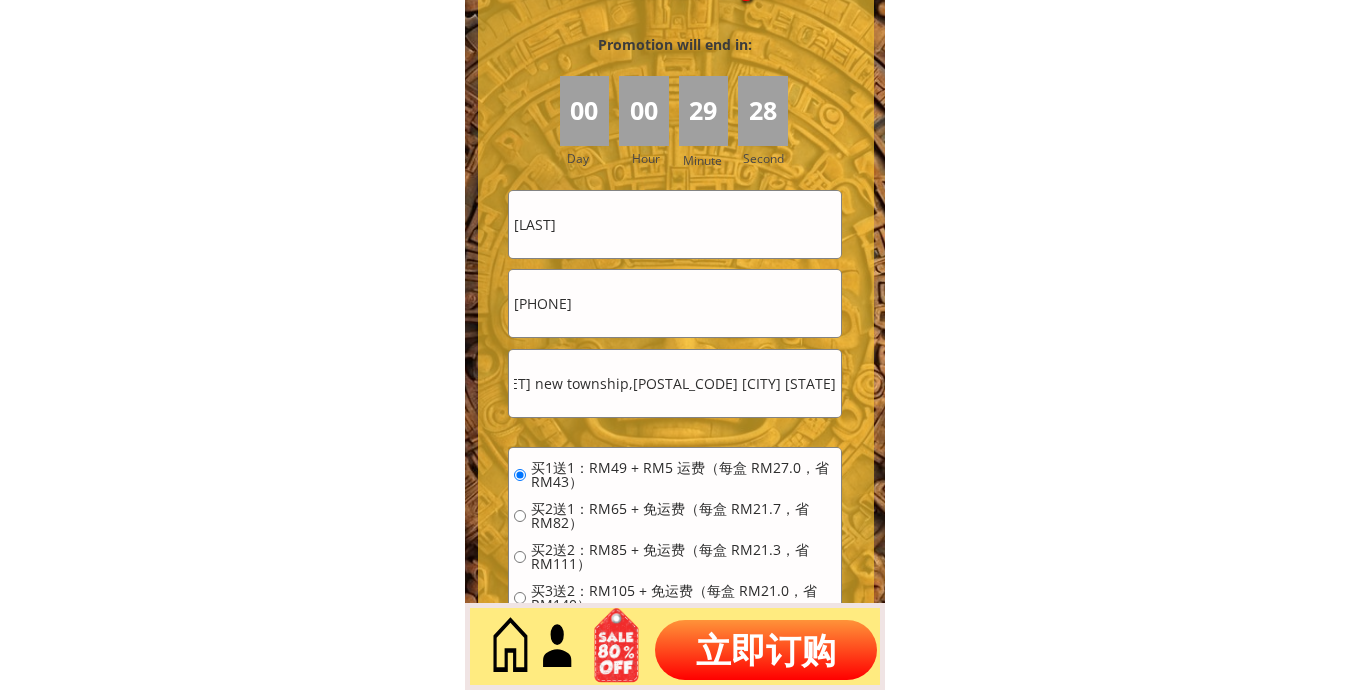 drag, startPoint x: 803, startPoint y: 384, endPoint x: 975, endPoint y: 387, distance: 172.02615 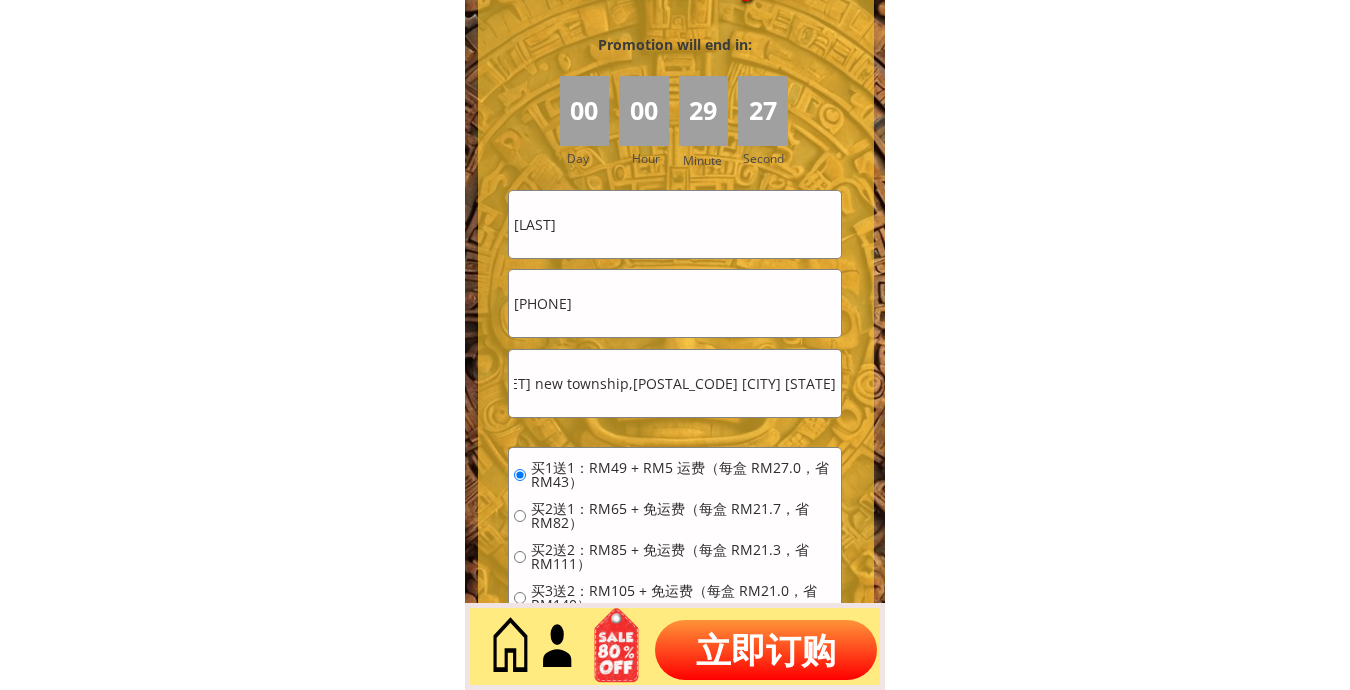 click on "Mega ceria management sdn bhd cc207 1st floor,jalan Batu Kawa,jalan Batu Kawa new township,93250 Kuching Sarawak" at bounding box center (675, 383) 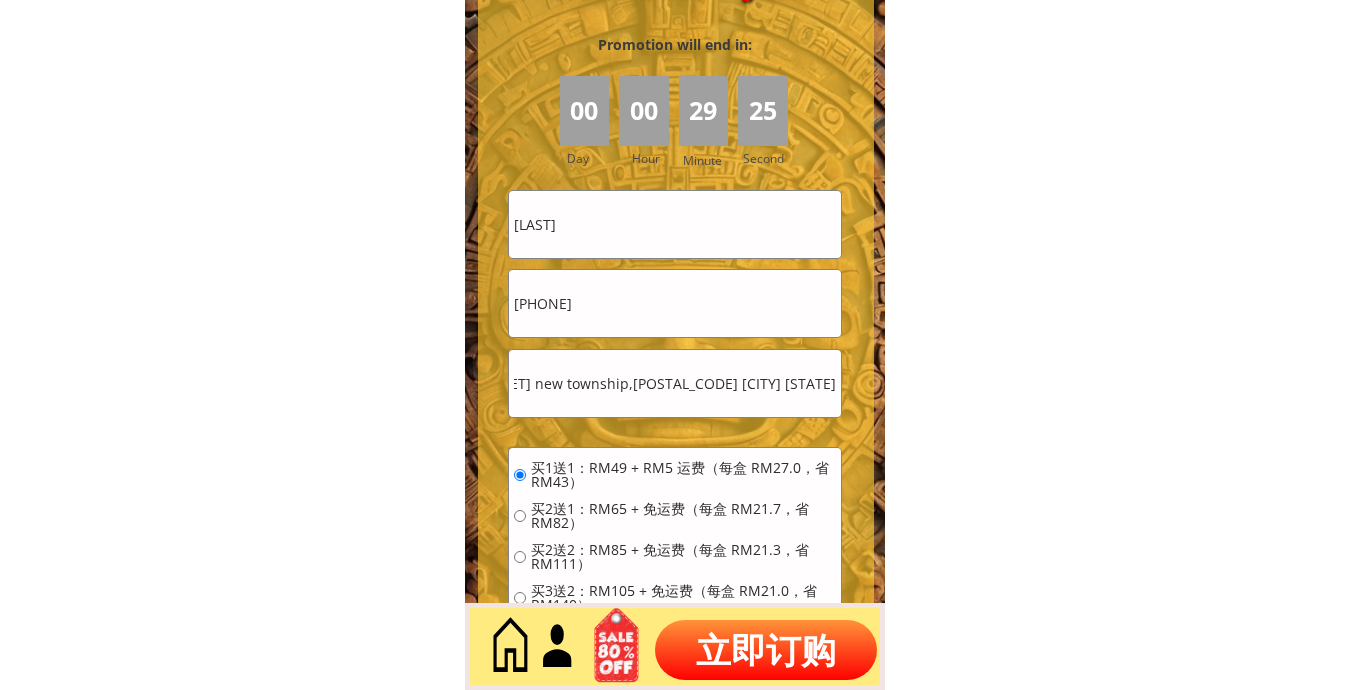 drag, startPoint x: 679, startPoint y: 384, endPoint x: 983, endPoint y: 392, distance: 304.10526 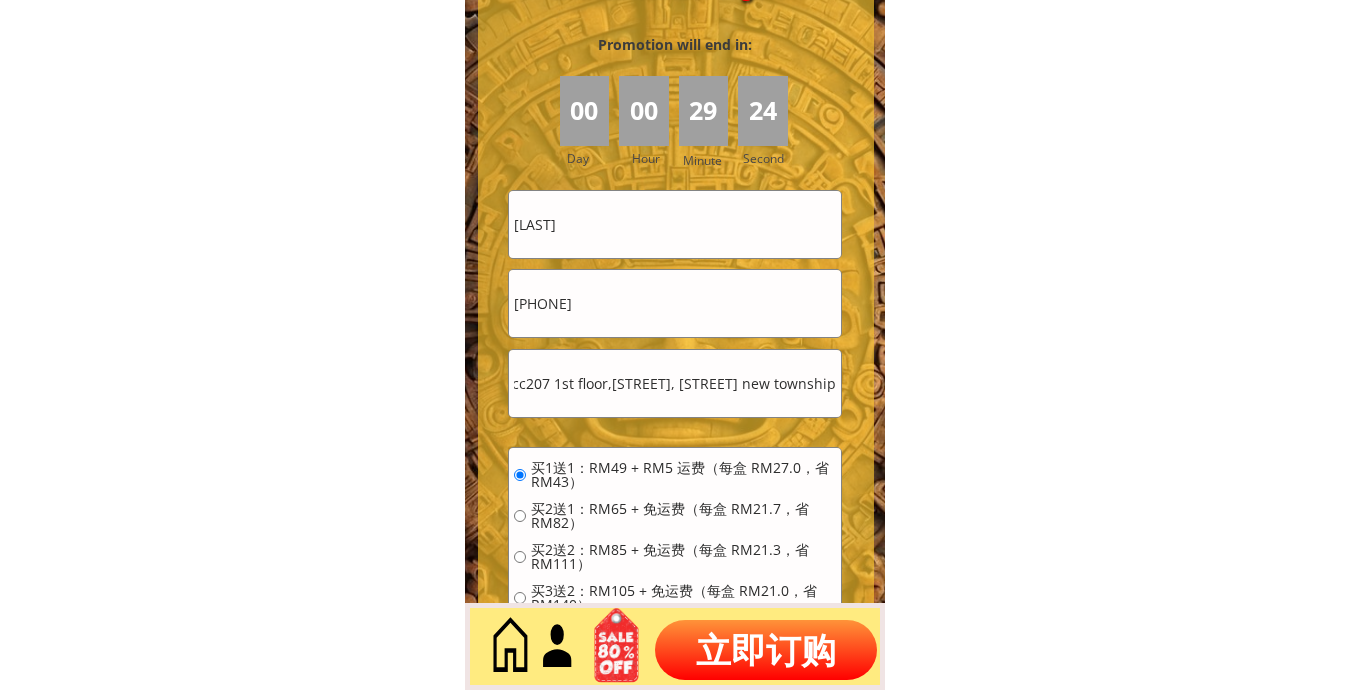 scroll, scrollTop: 0, scrollLeft: 305, axis: horizontal 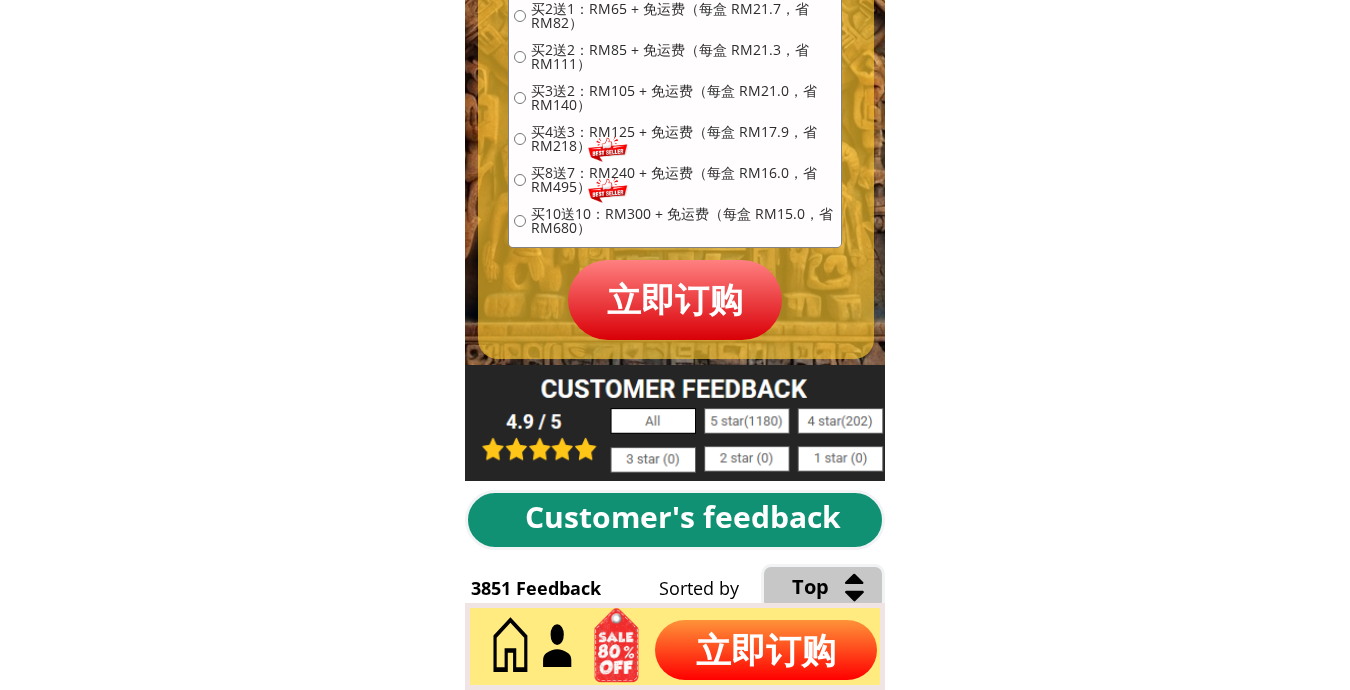 type on "Mega ceria management sdn bhd cc207 1st floor,jalan Batu Kawa,jalan Batu Kawa new township" 